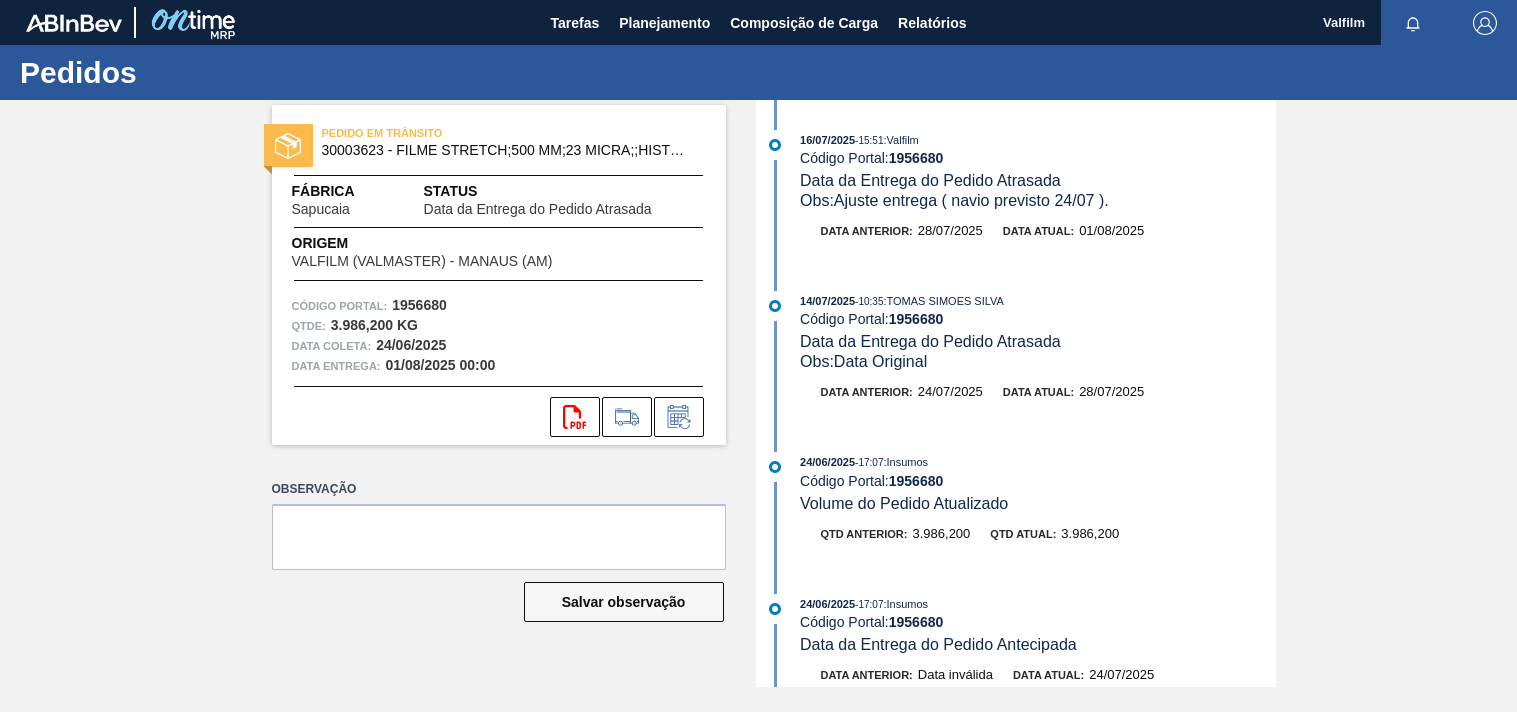 scroll, scrollTop: 0, scrollLeft: 0, axis: both 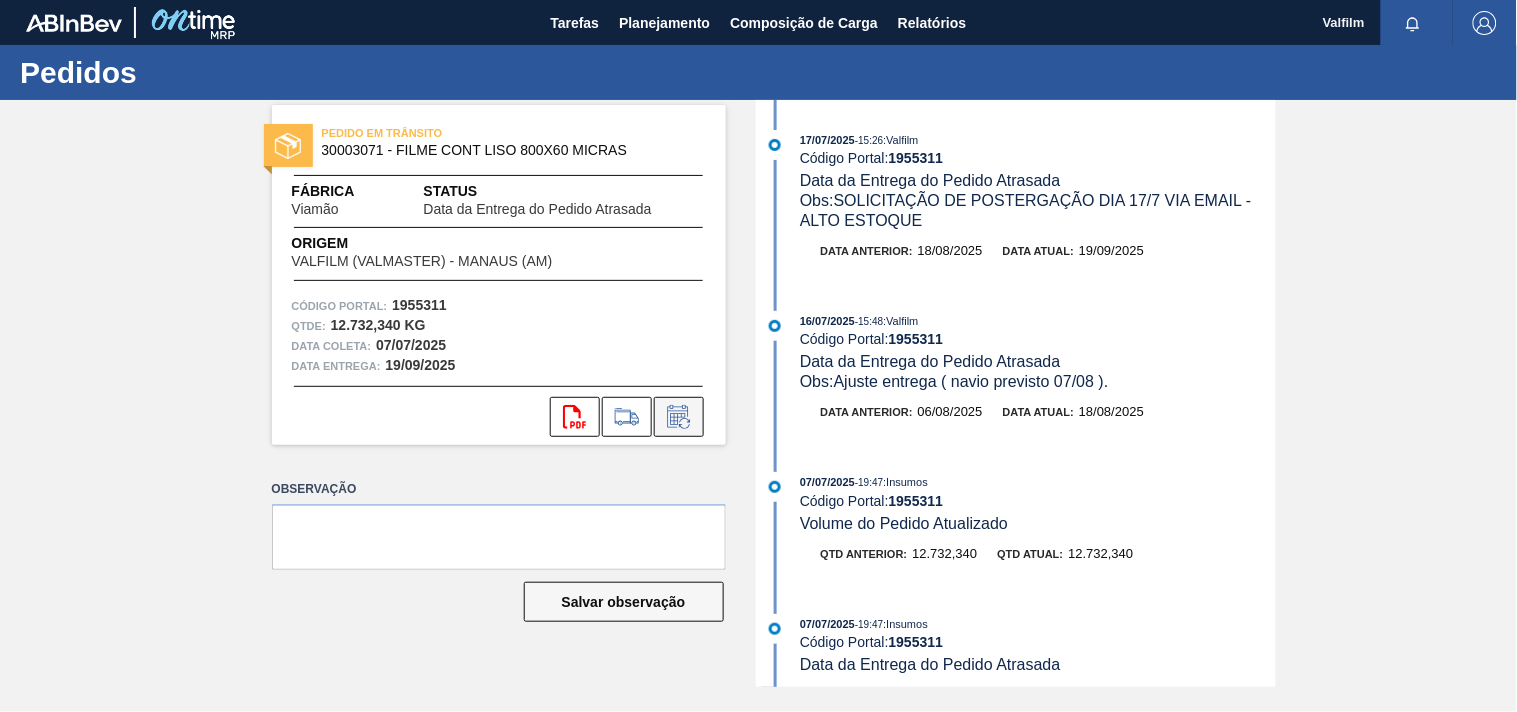 click 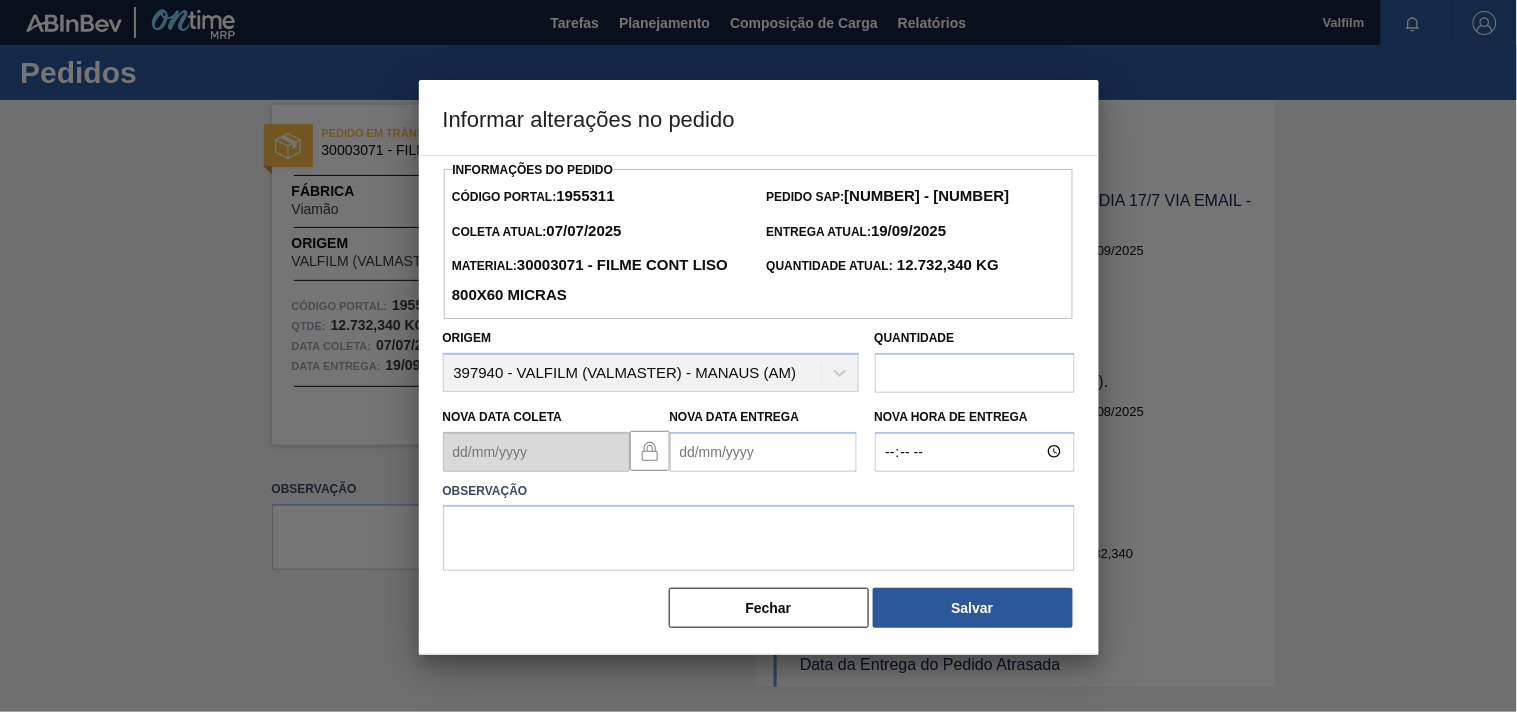 click on "Nova Data Entrega" at bounding box center [763, 452] 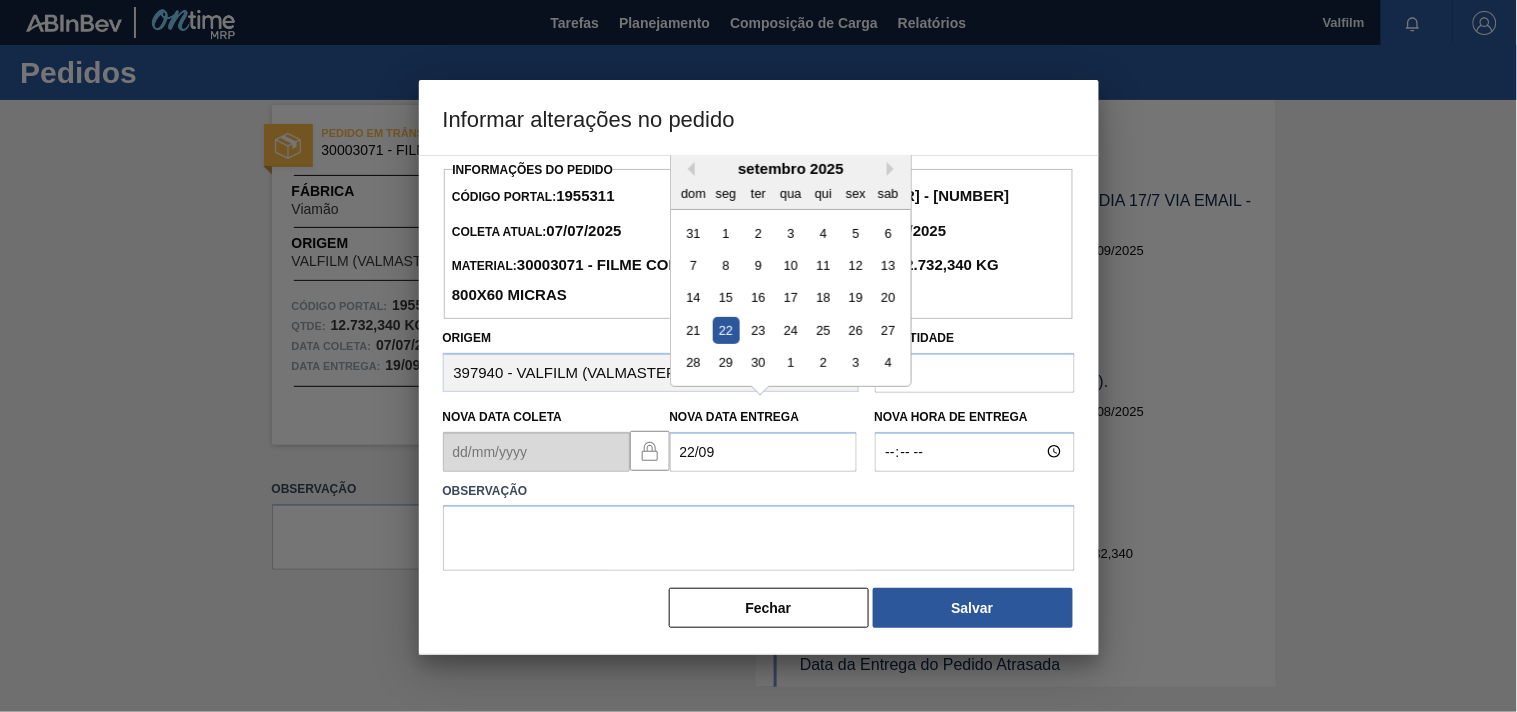 click on "22" at bounding box center (725, 330) 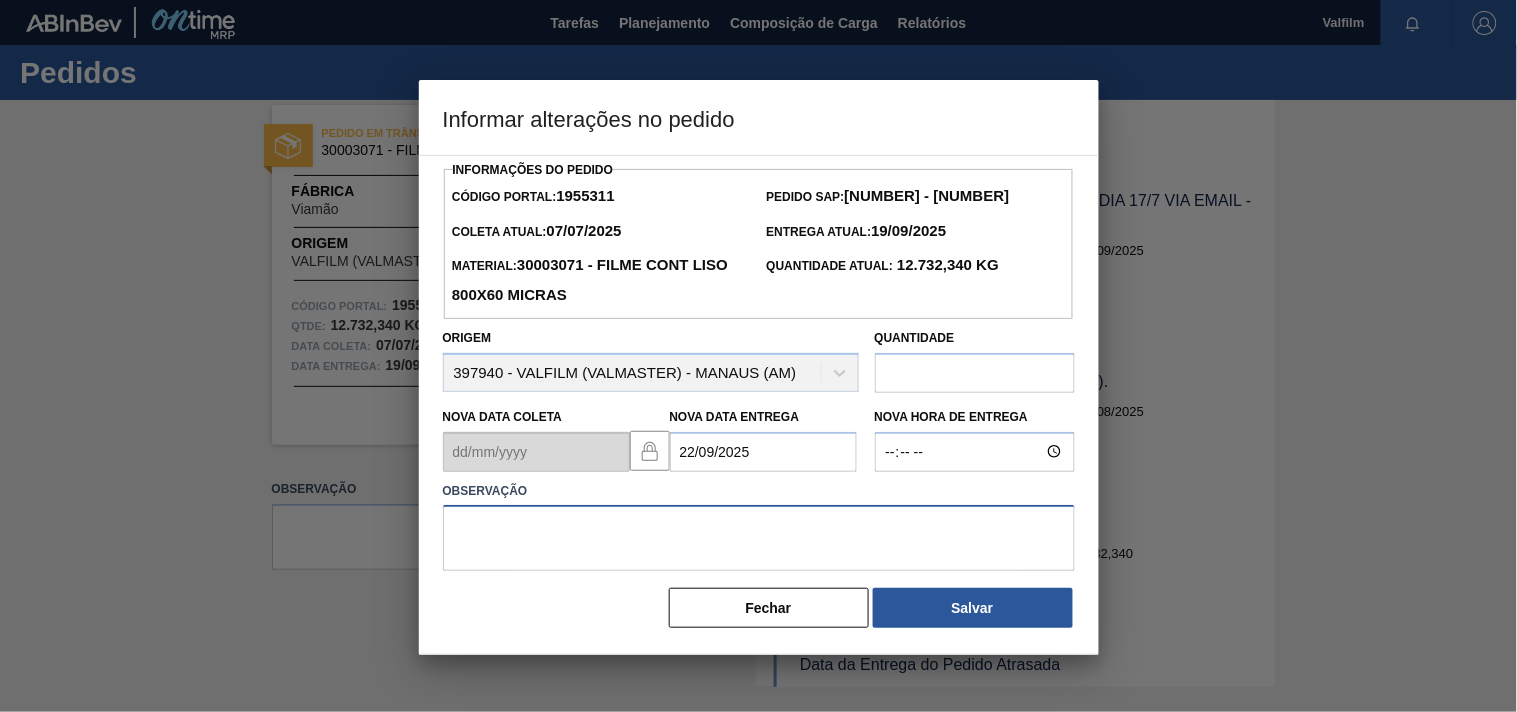 click at bounding box center [759, 538] 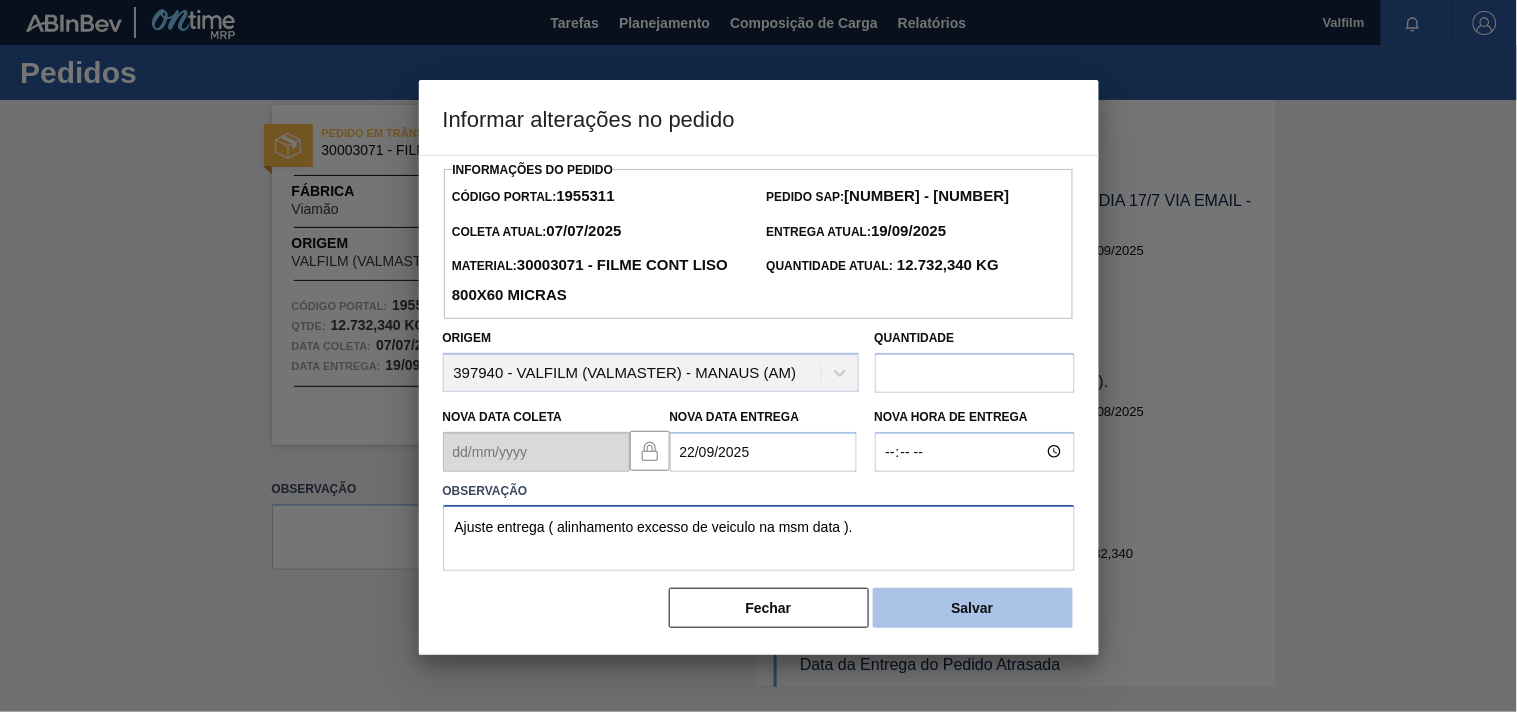 type on "Ajuste entrega ( alinhamento excesso de veiculo na msm data )." 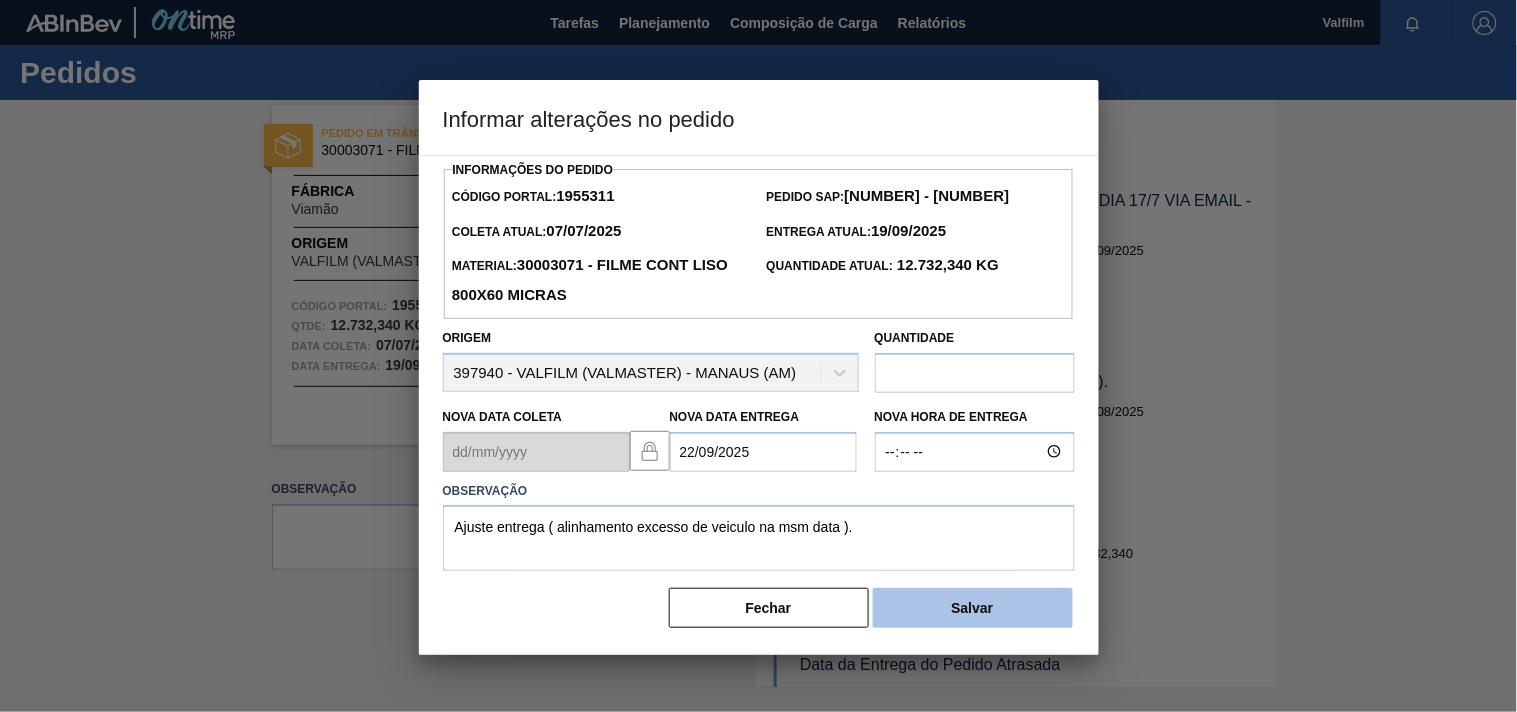 click on "Salvar" at bounding box center (973, 608) 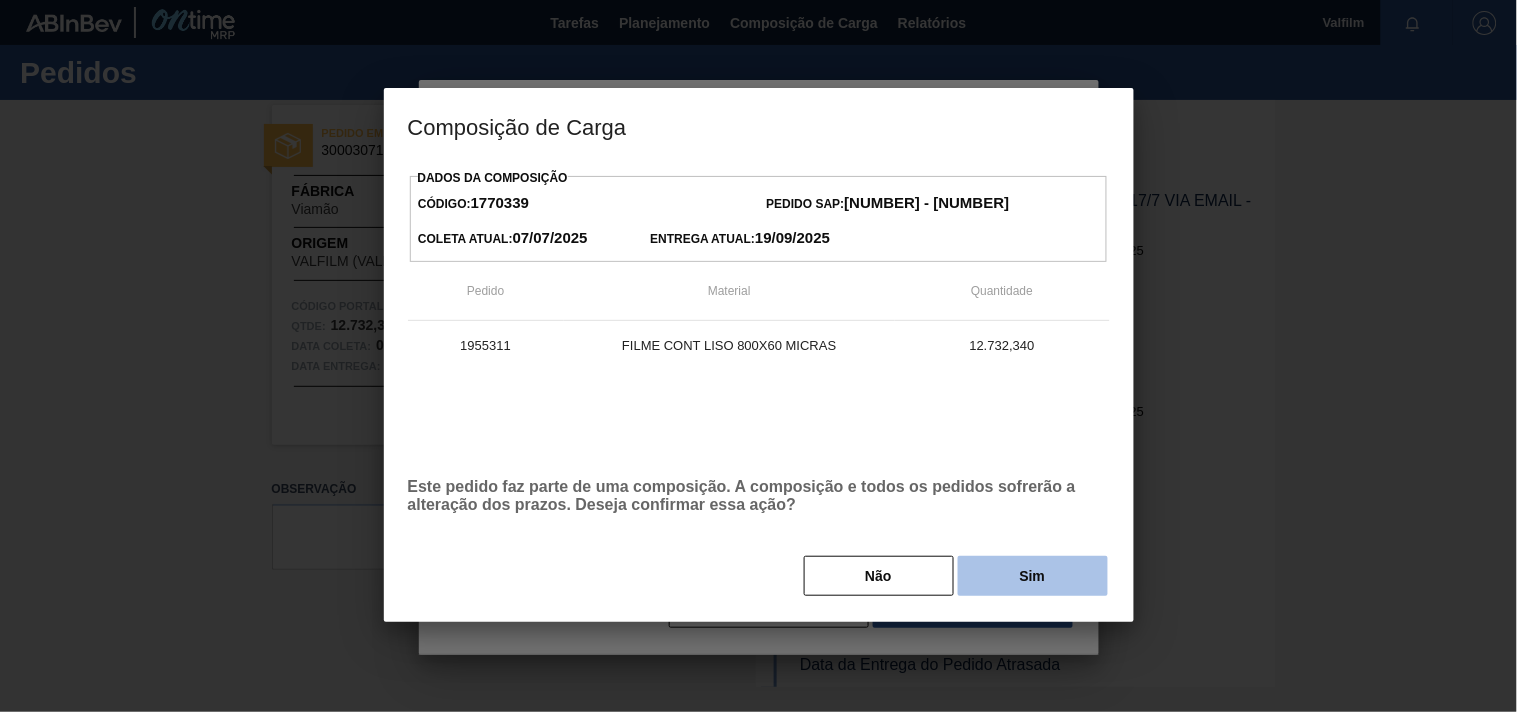 click on "Sim" at bounding box center [1033, 576] 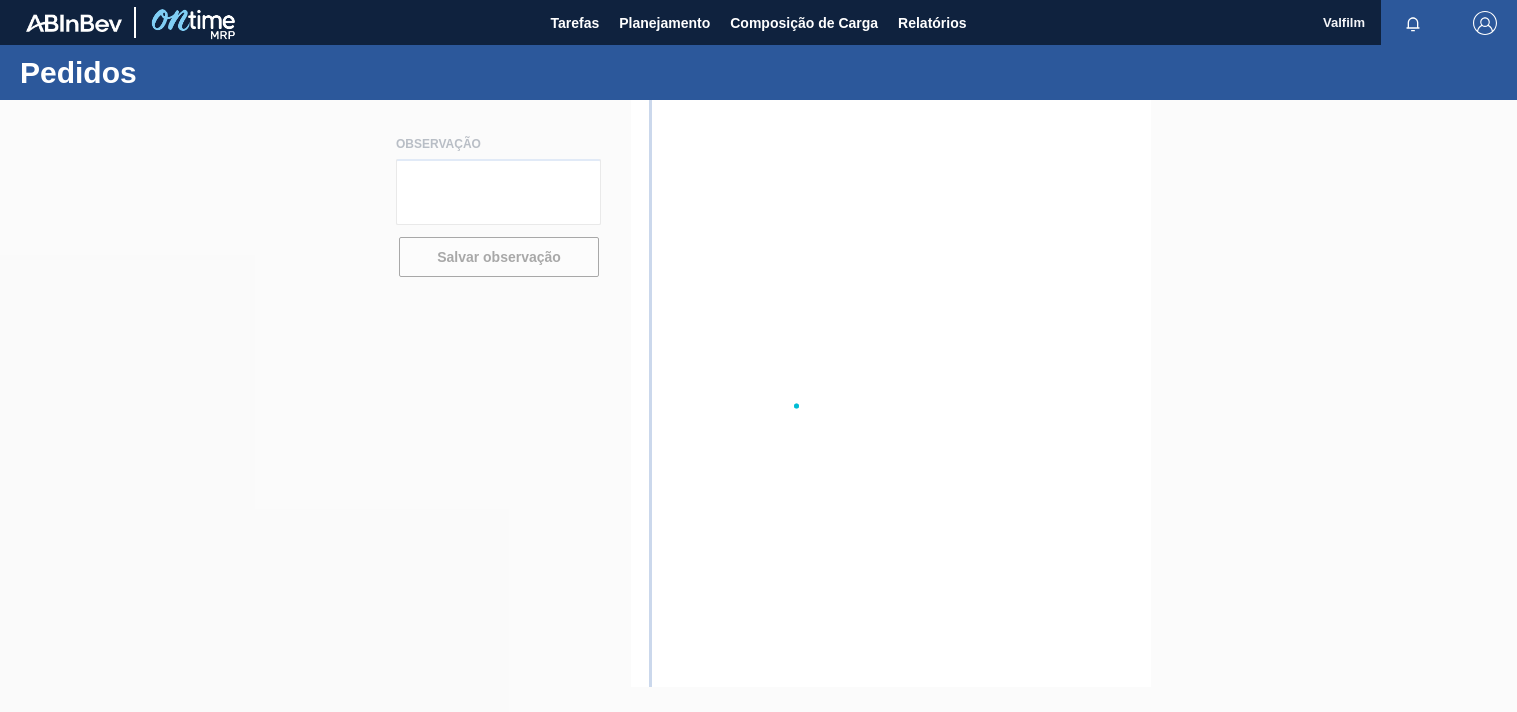 scroll, scrollTop: 0, scrollLeft: 0, axis: both 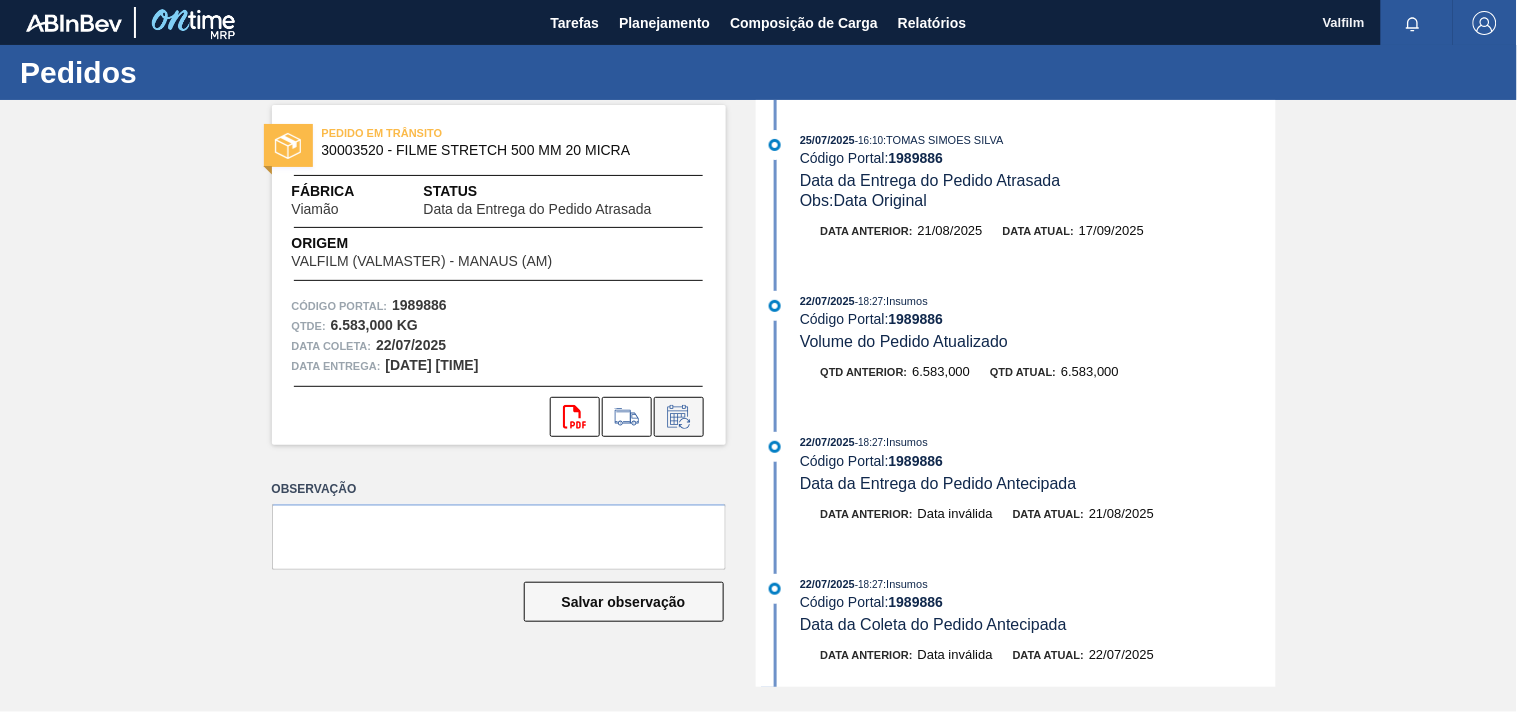 click 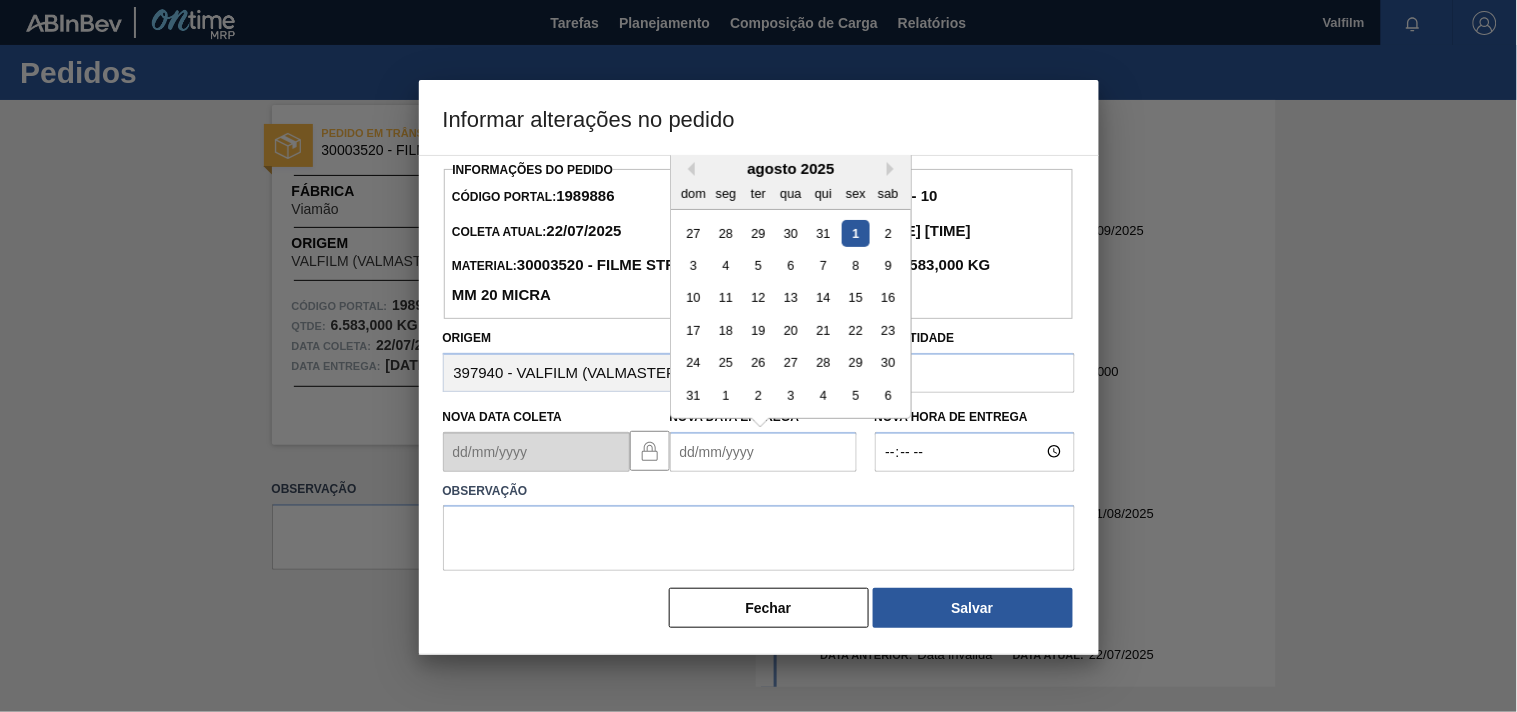 click on "Nova Data Entrega" at bounding box center (763, 452) 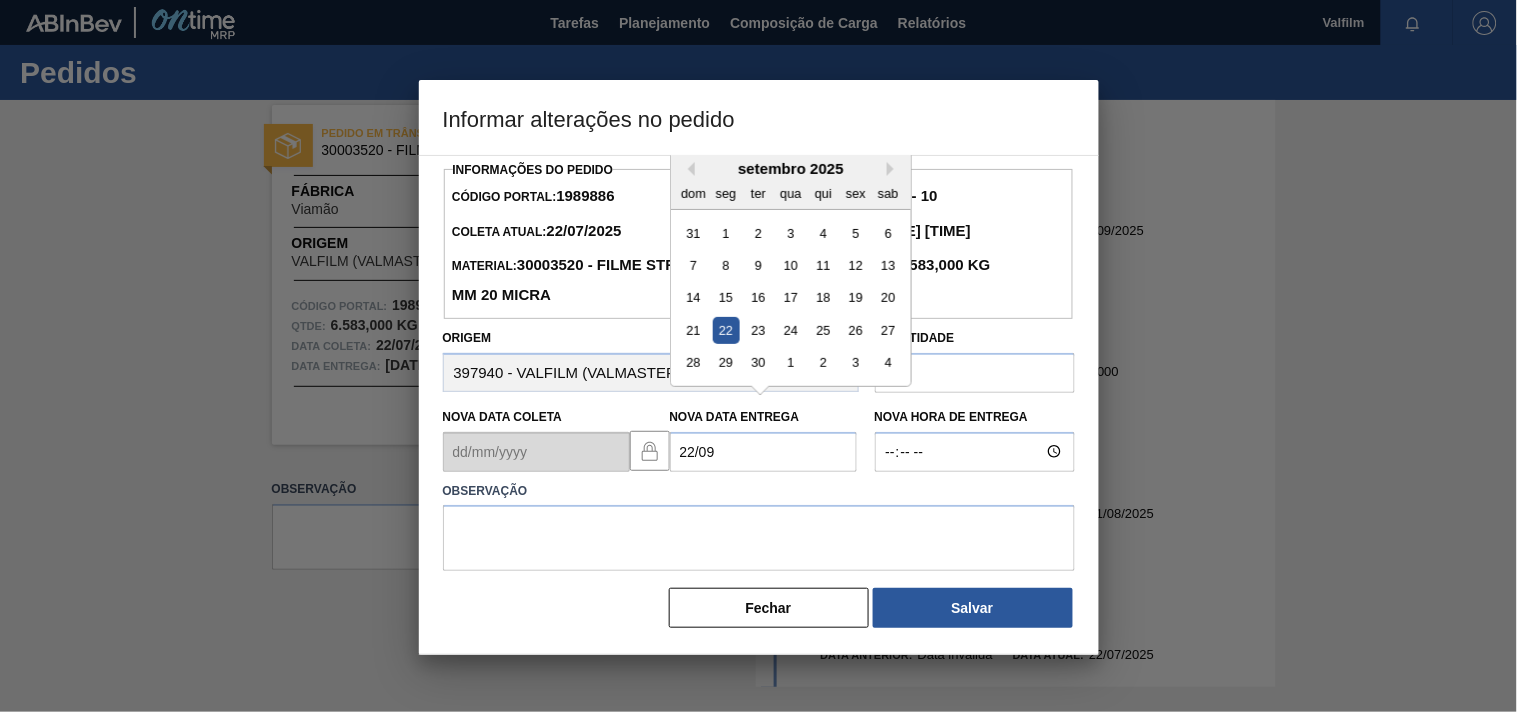 type on "22/09/2025" 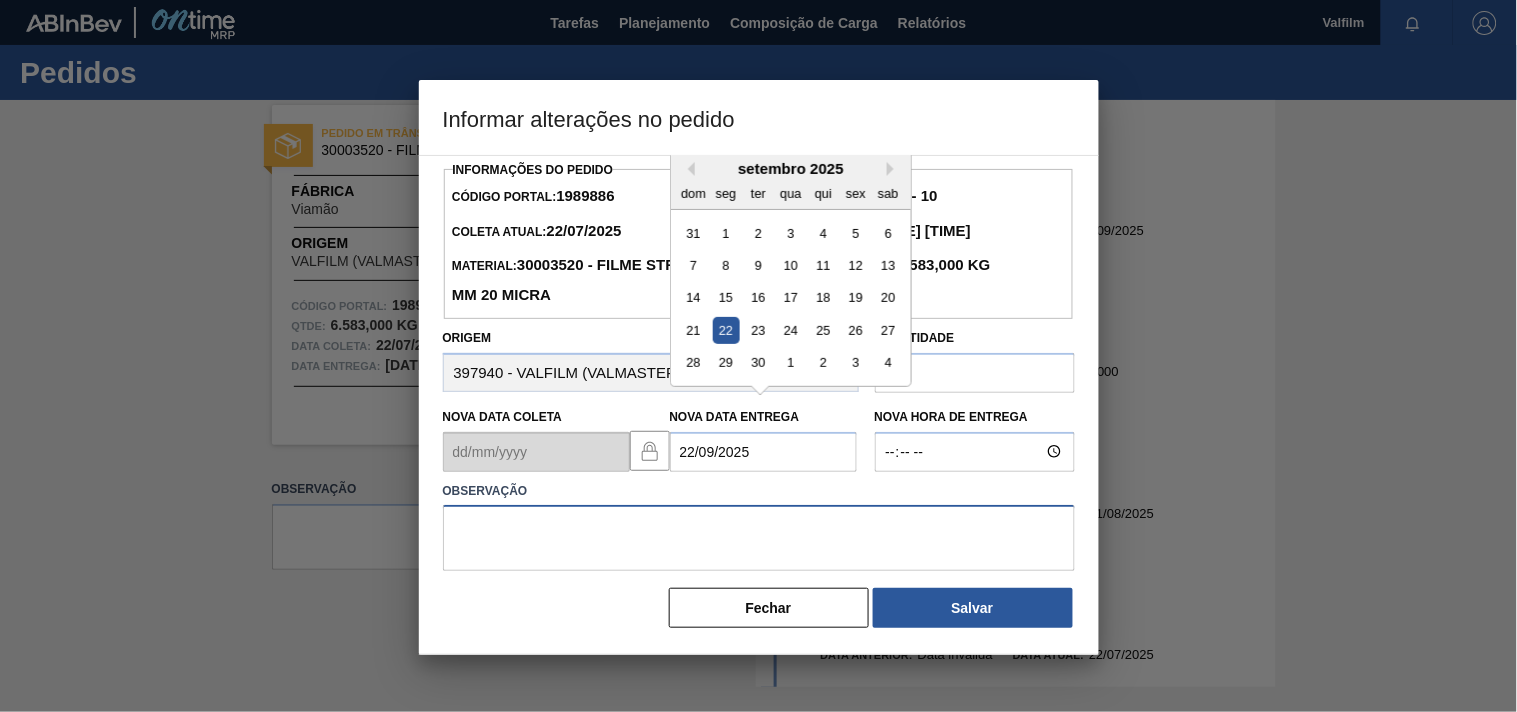 click at bounding box center [759, 538] 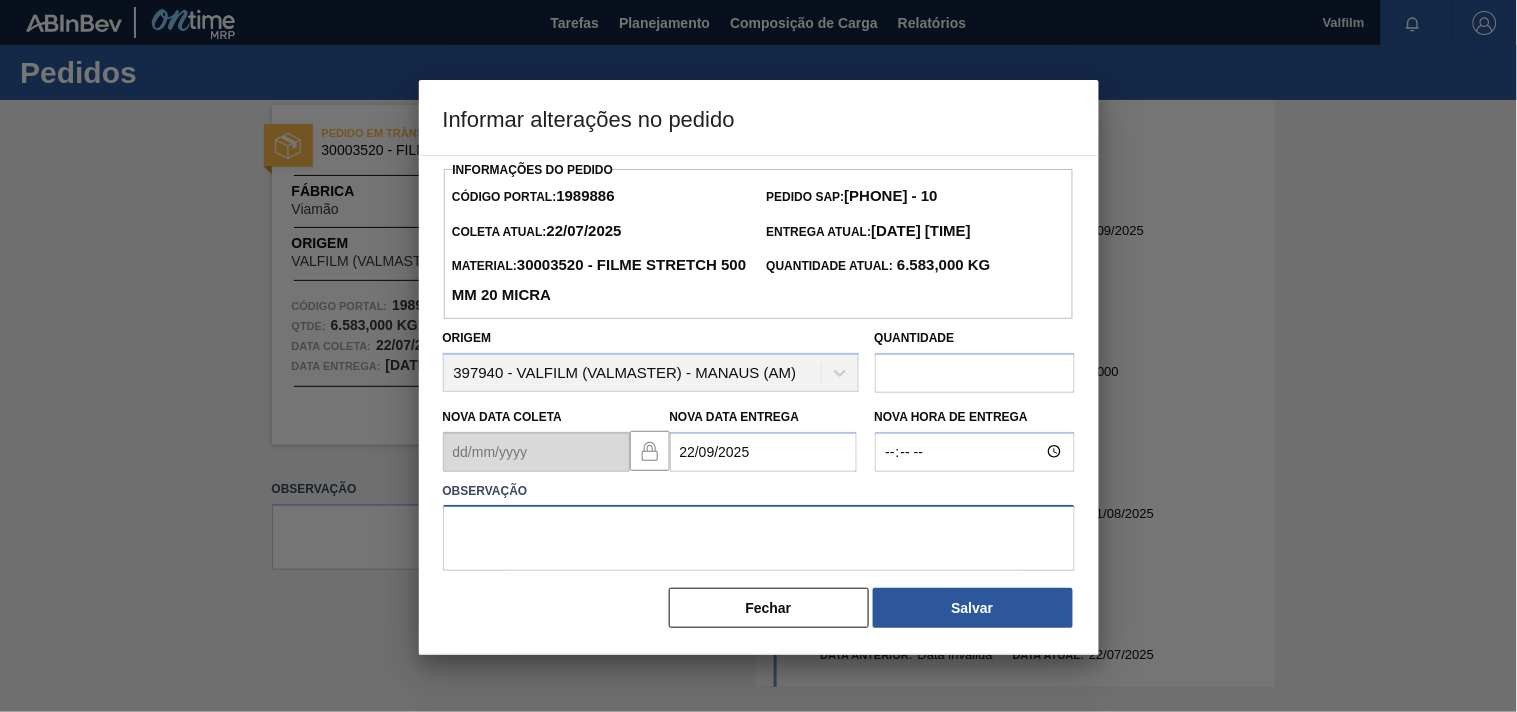 paste on "Ajuste entrega ( otimização card / veiculo )." 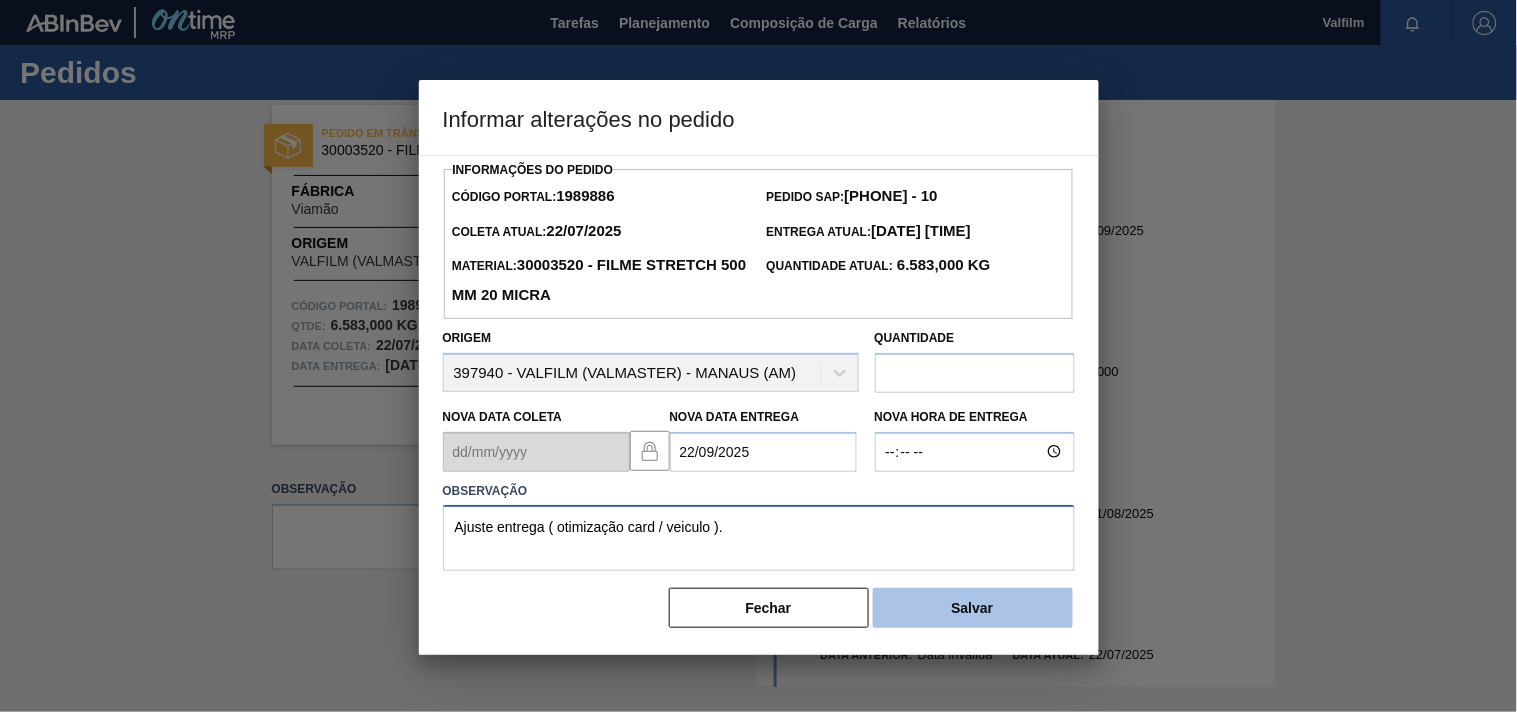 type on "Ajuste entrega ( otimização card / veiculo )." 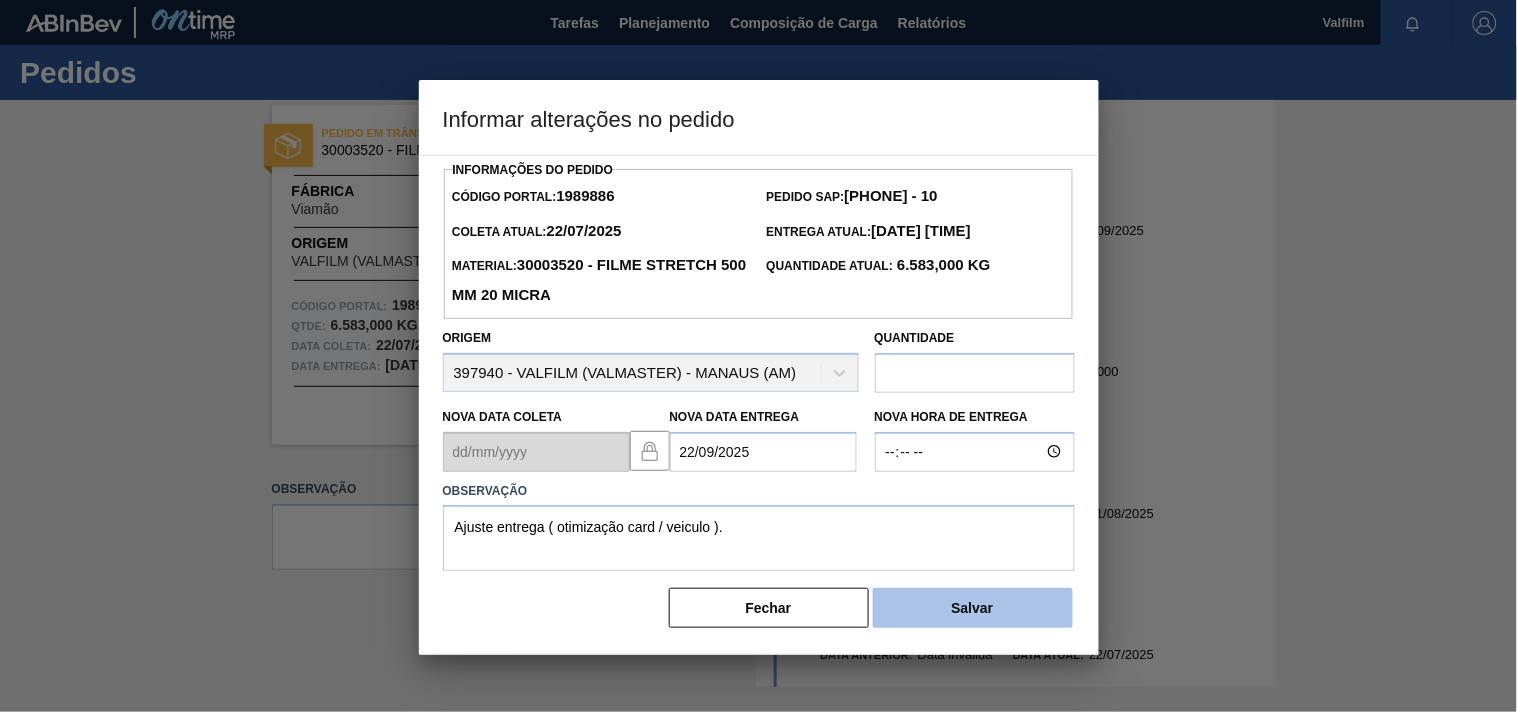 click on "Salvar" at bounding box center [973, 608] 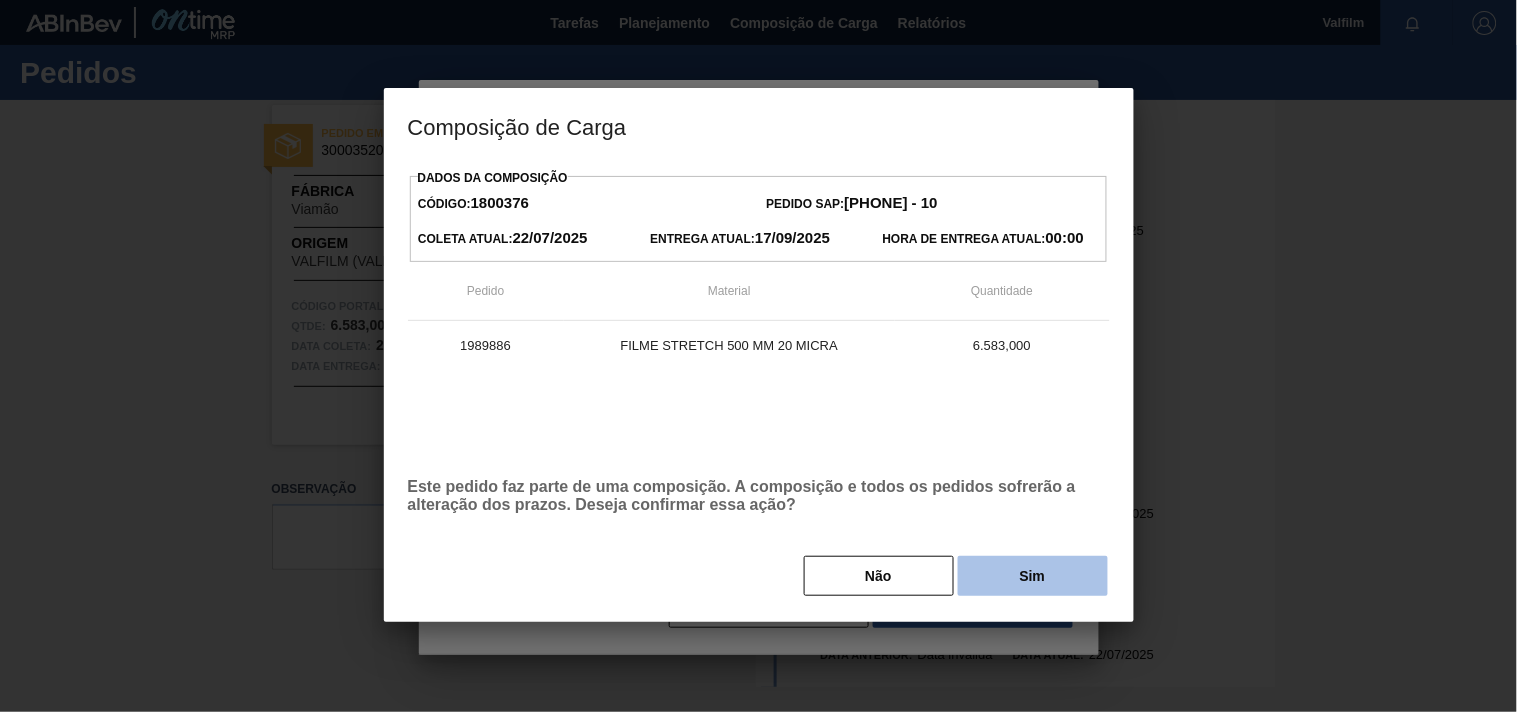 click on "Sim" at bounding box center (1033, 576) 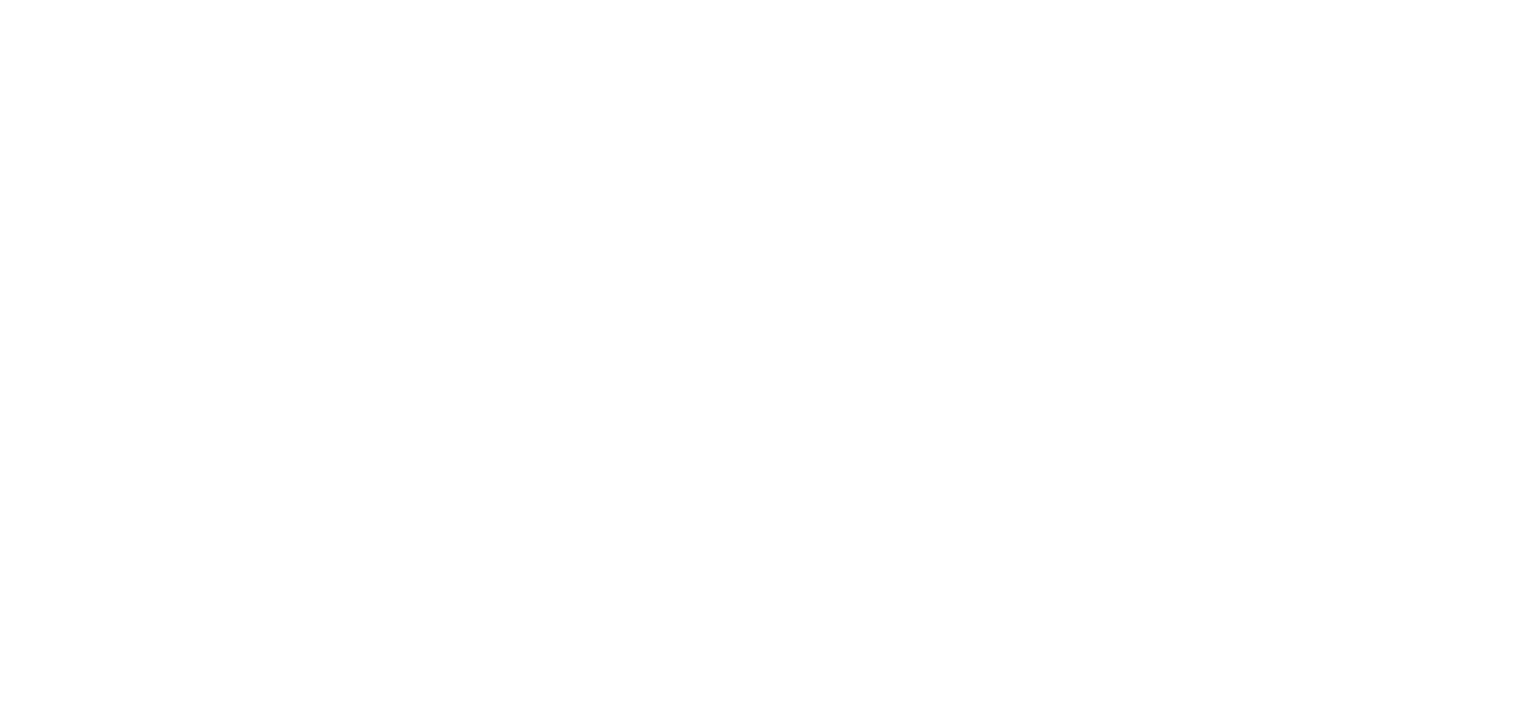 scroll, scrollTop: 0, scrollLeft: 0, axis: both 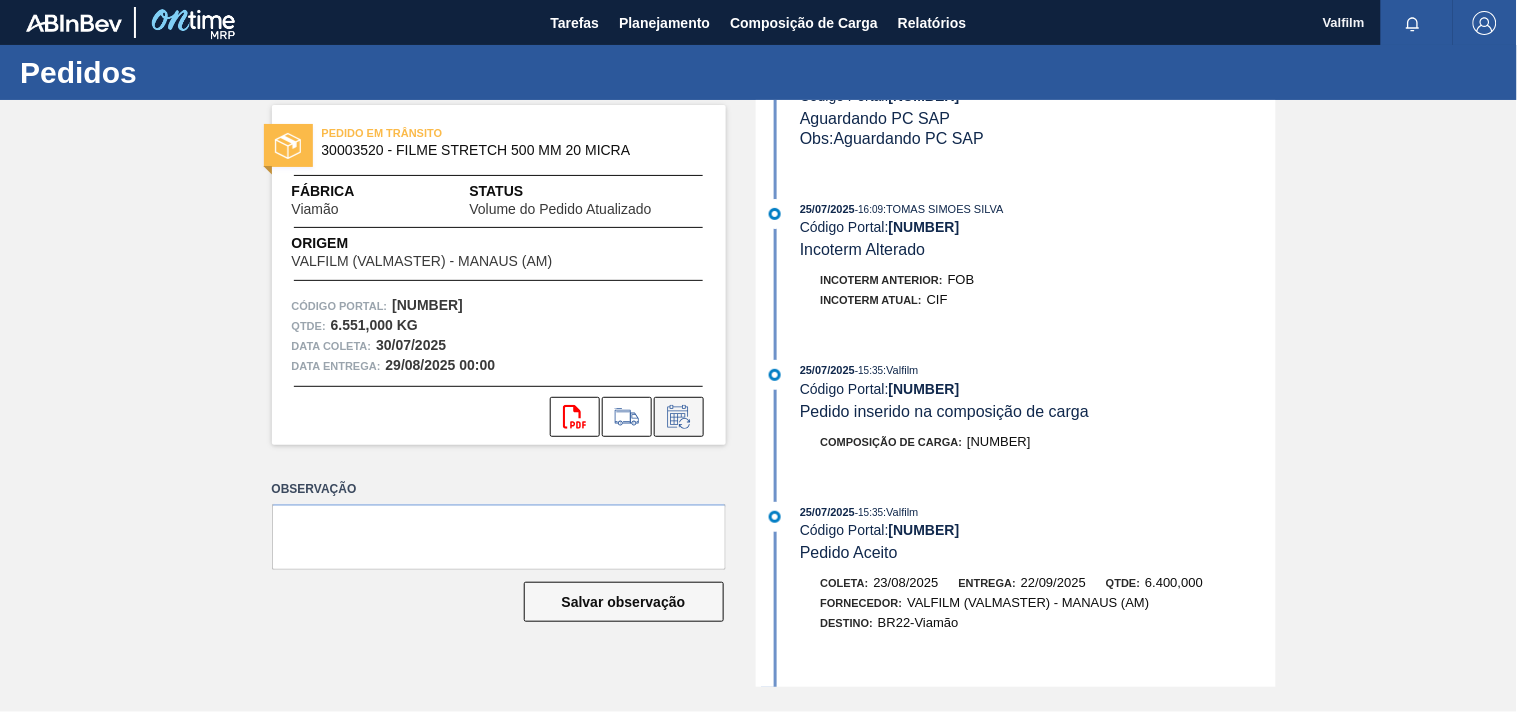 click 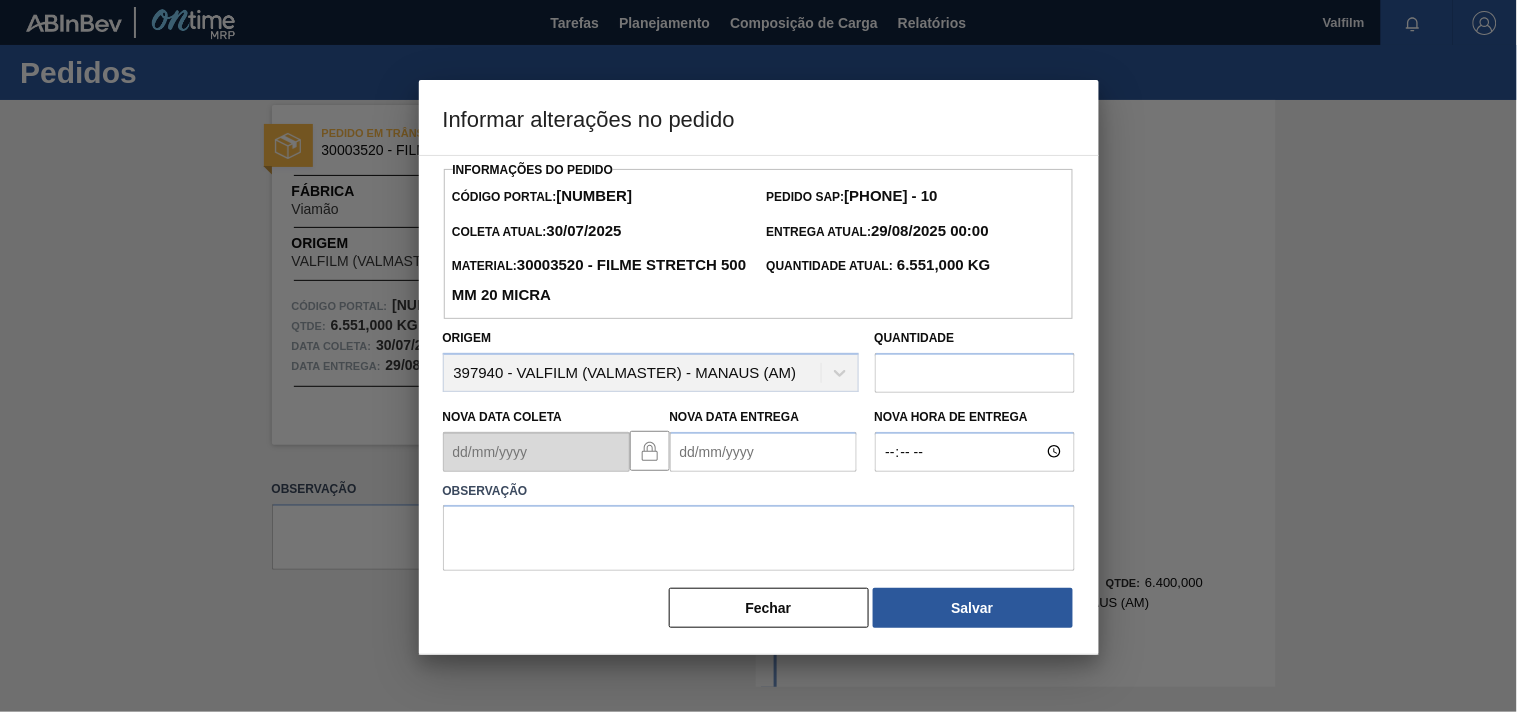 click on "Nova Data Entrega" at bounding box center [763, 452] 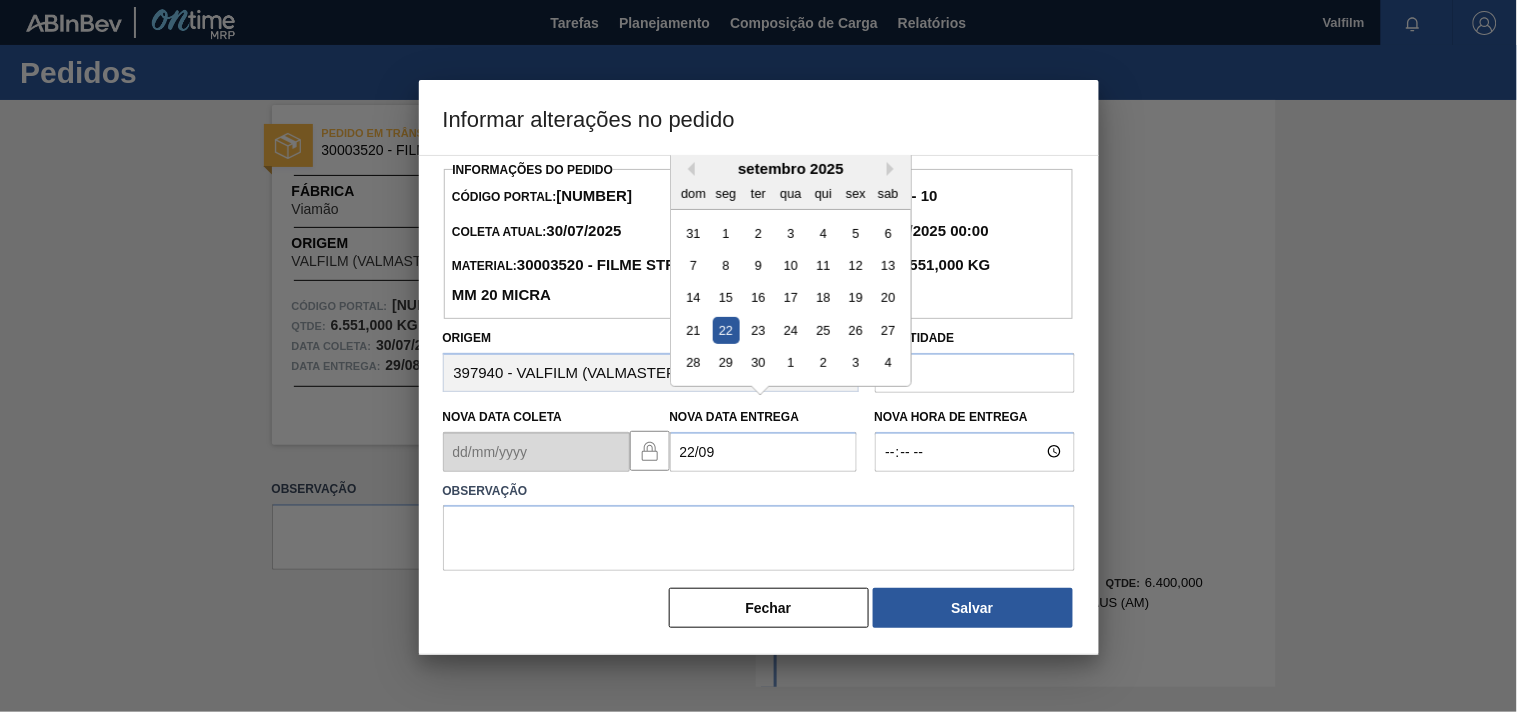 type on "22/09/2025" 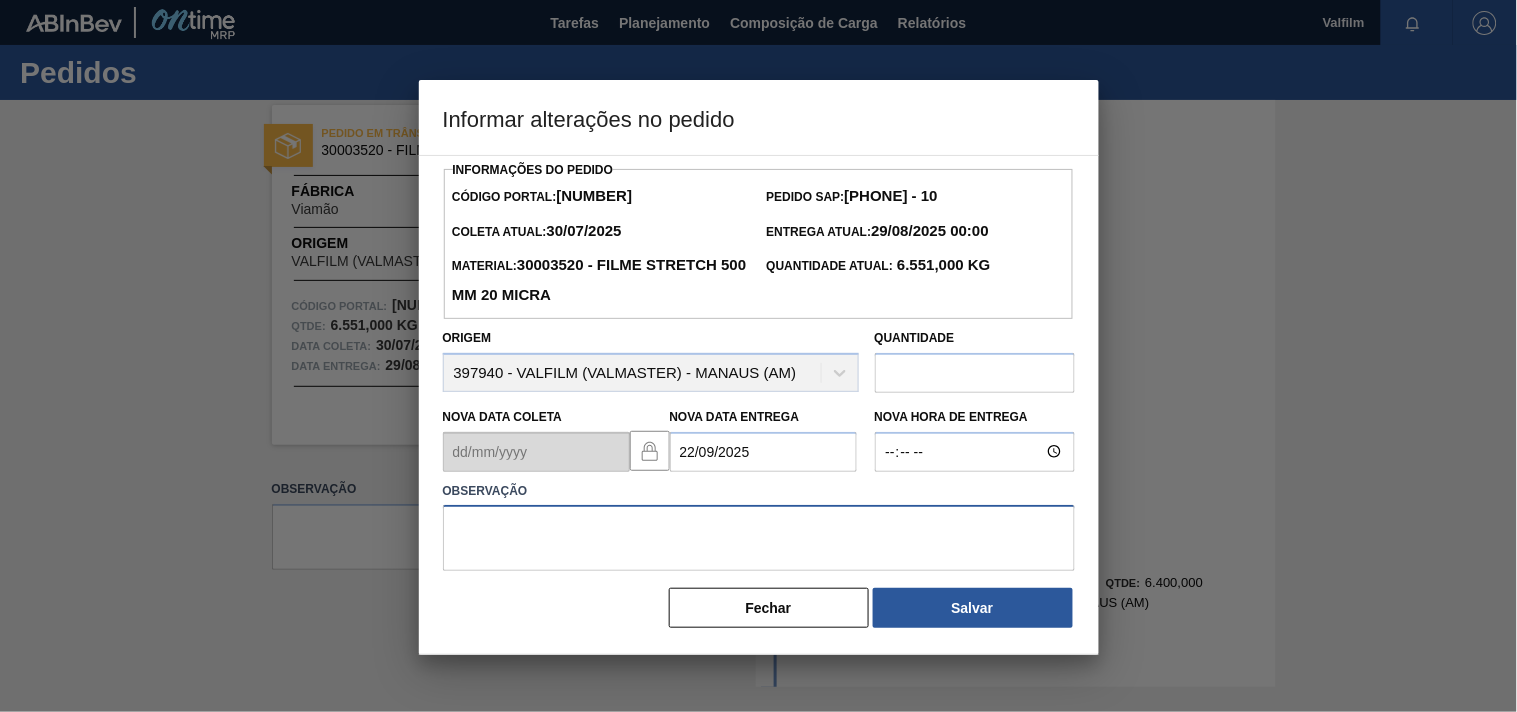 click at bounding box center (759, 538) 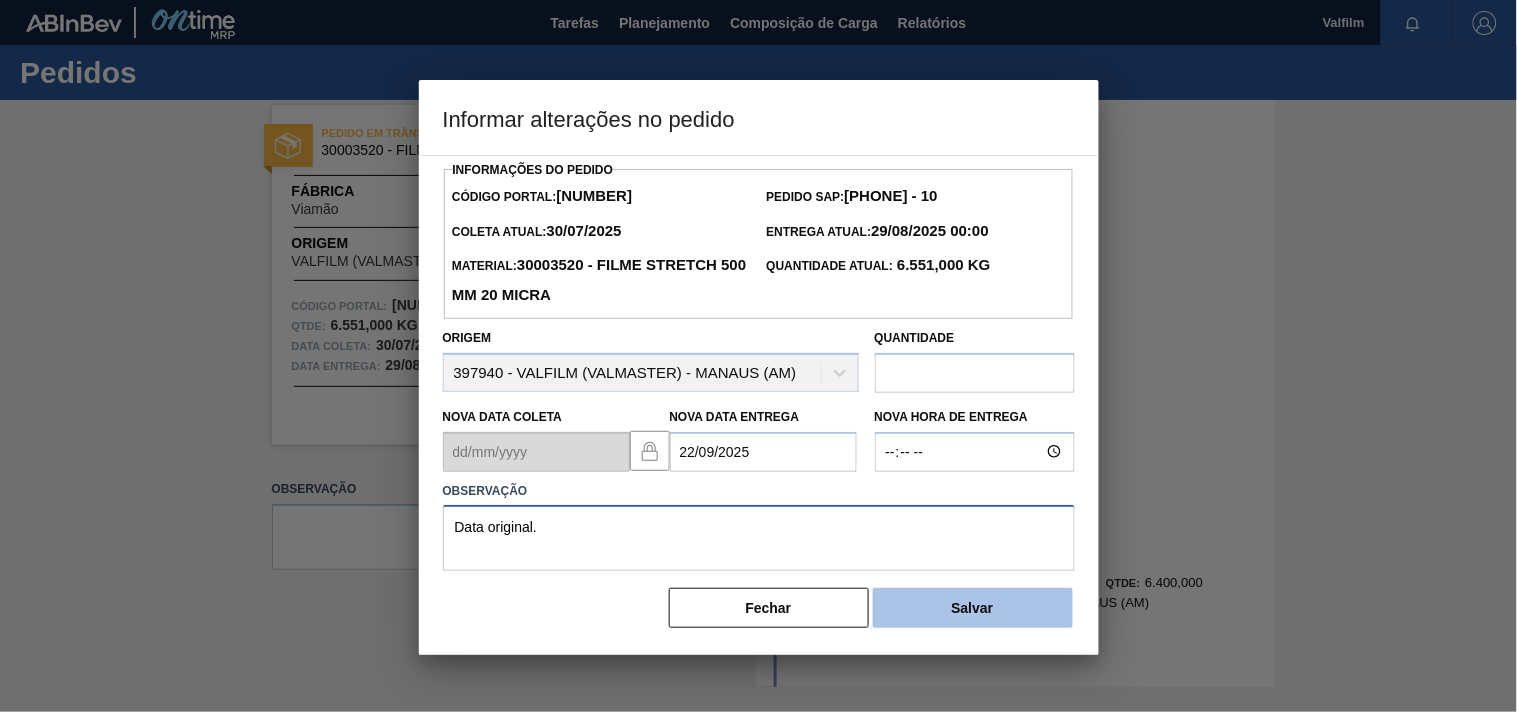type on "Data original." 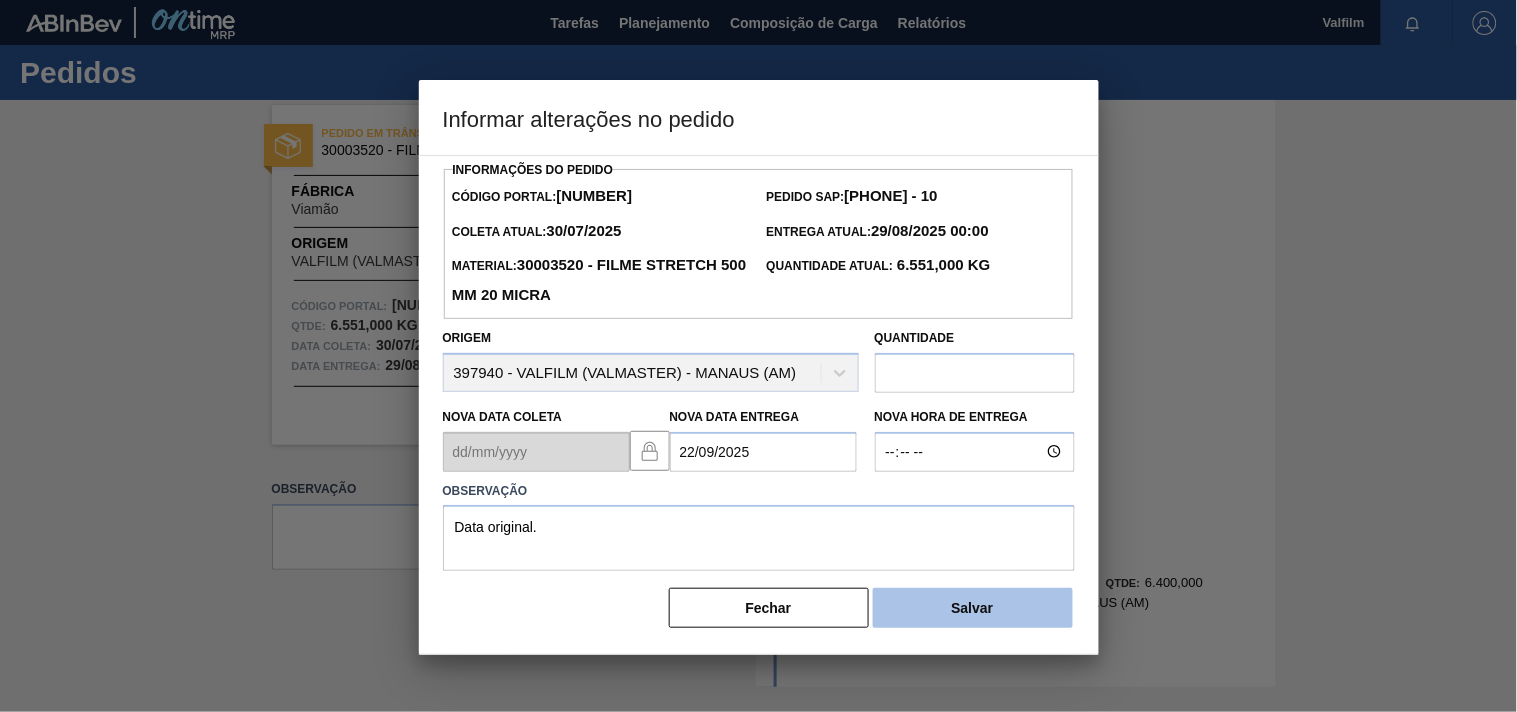 click on "Salvar" at bounding box center (973, 608) 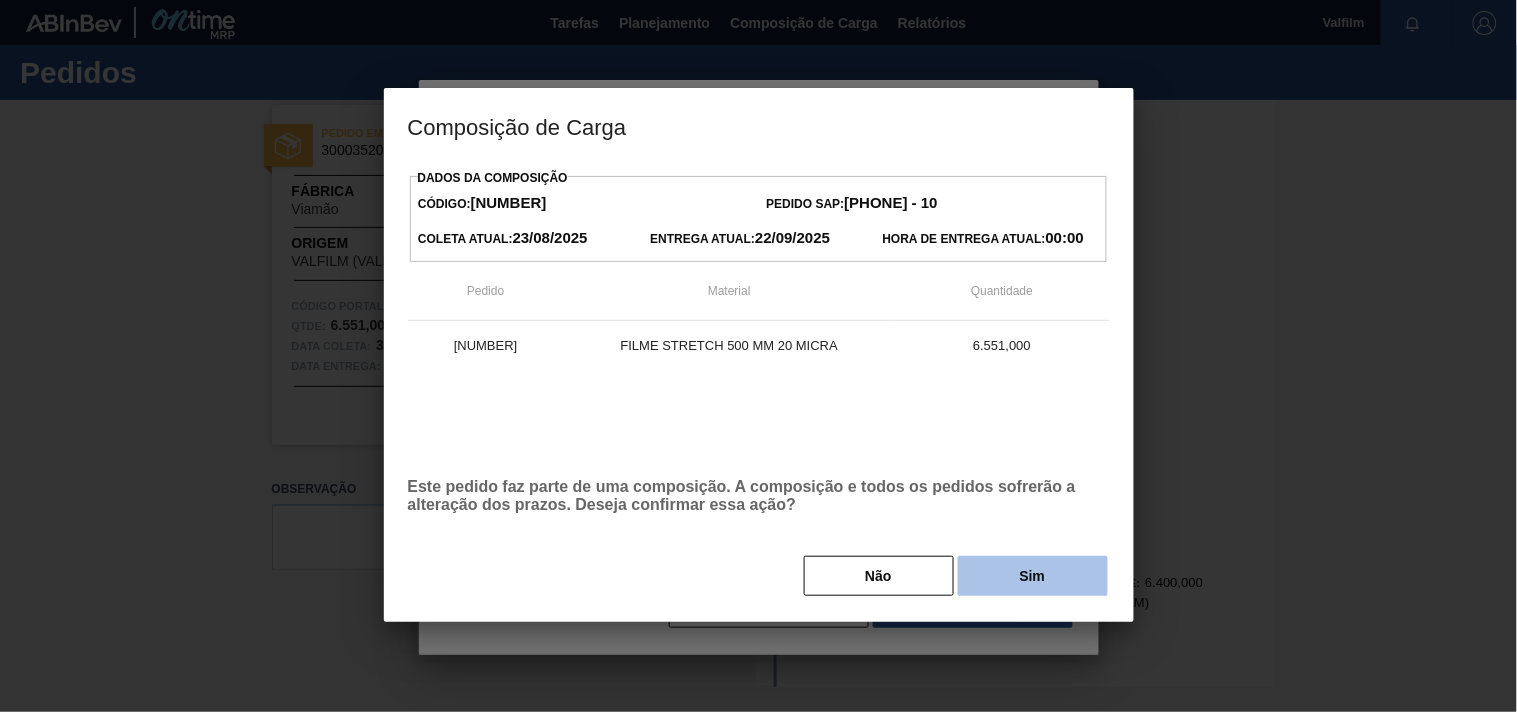 click on "Sim" at bounding box center [1033, 576] 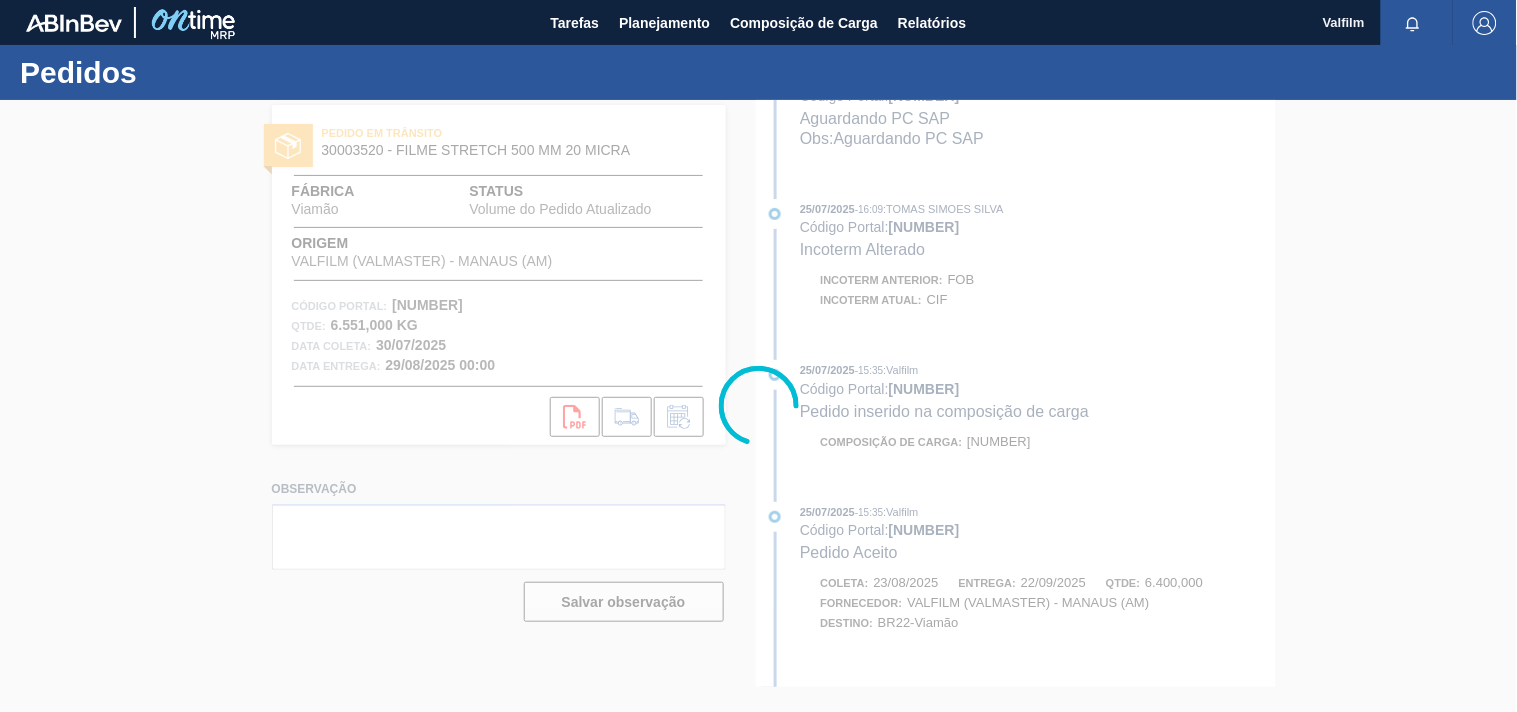 scroll, scrollTop: 1607, scrollLeft: 0, axis: vertical 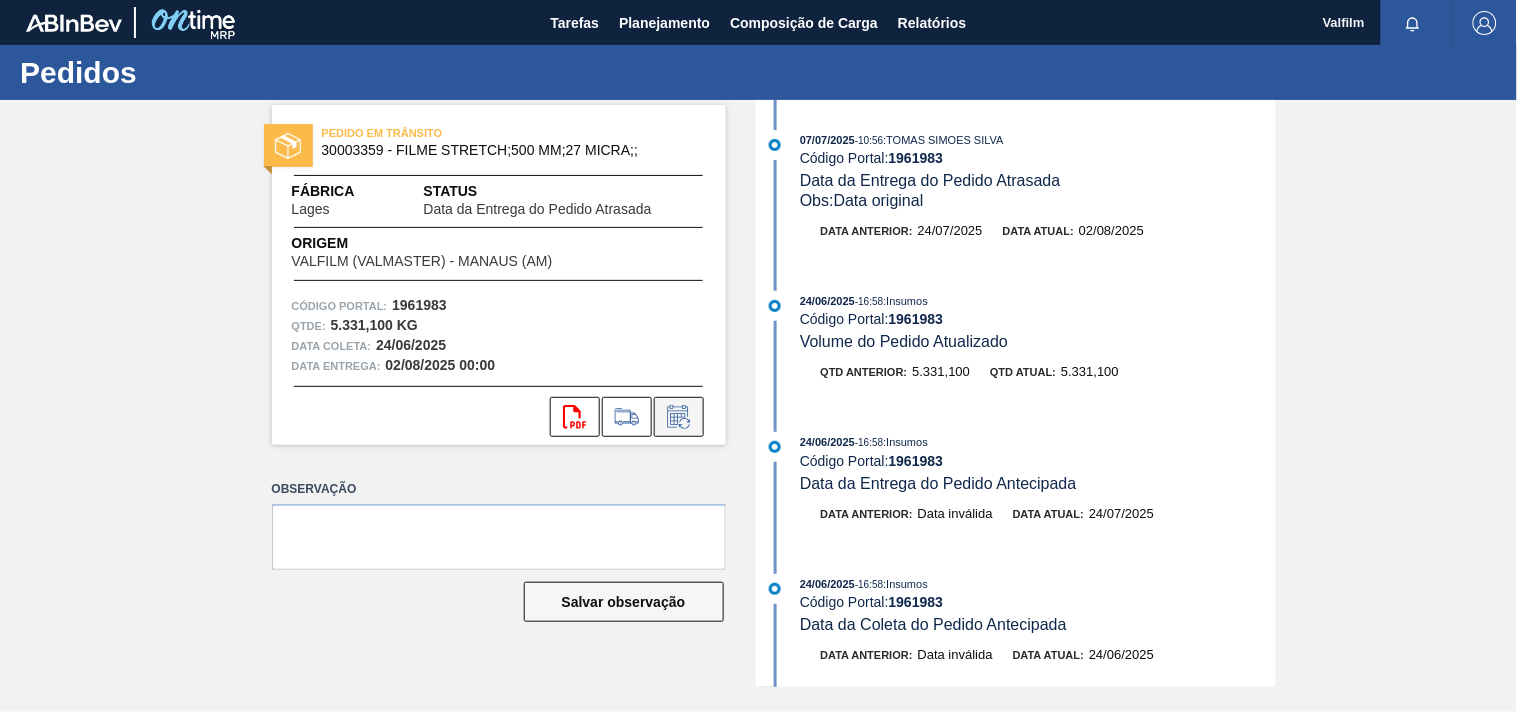 click 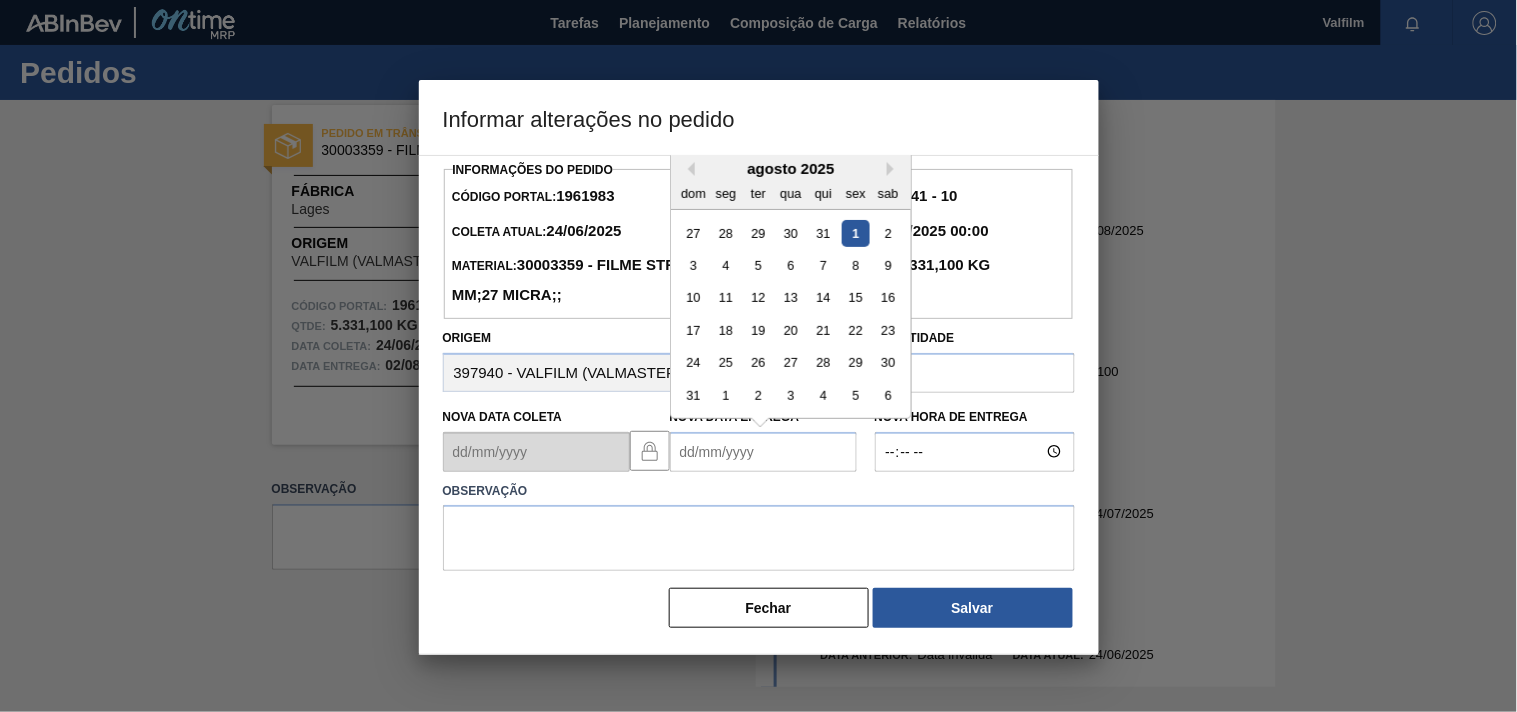 drag, startPoint x: 681, startPoint y: 414, endPoint x: 697, endPoint y: 441, distance: 31.38471 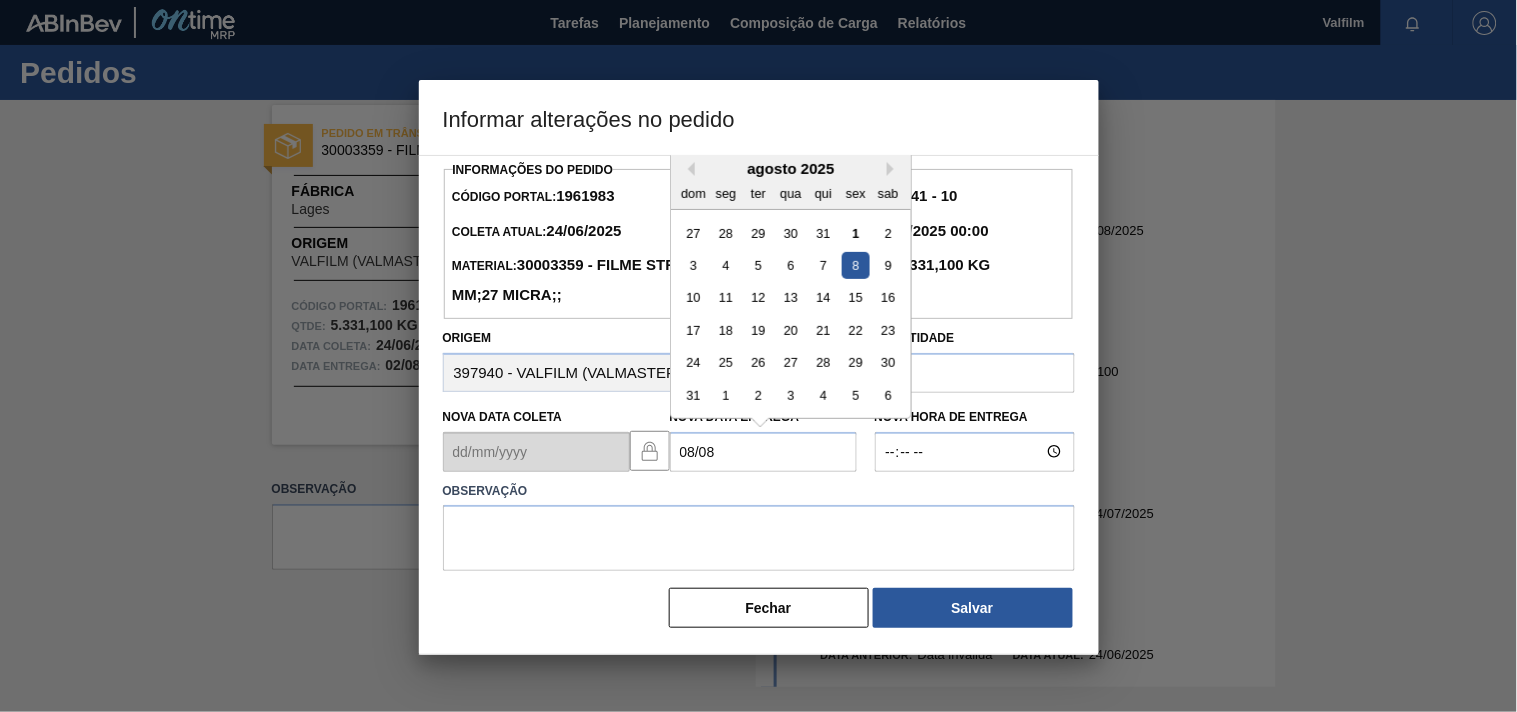 type on "08/08/2025" 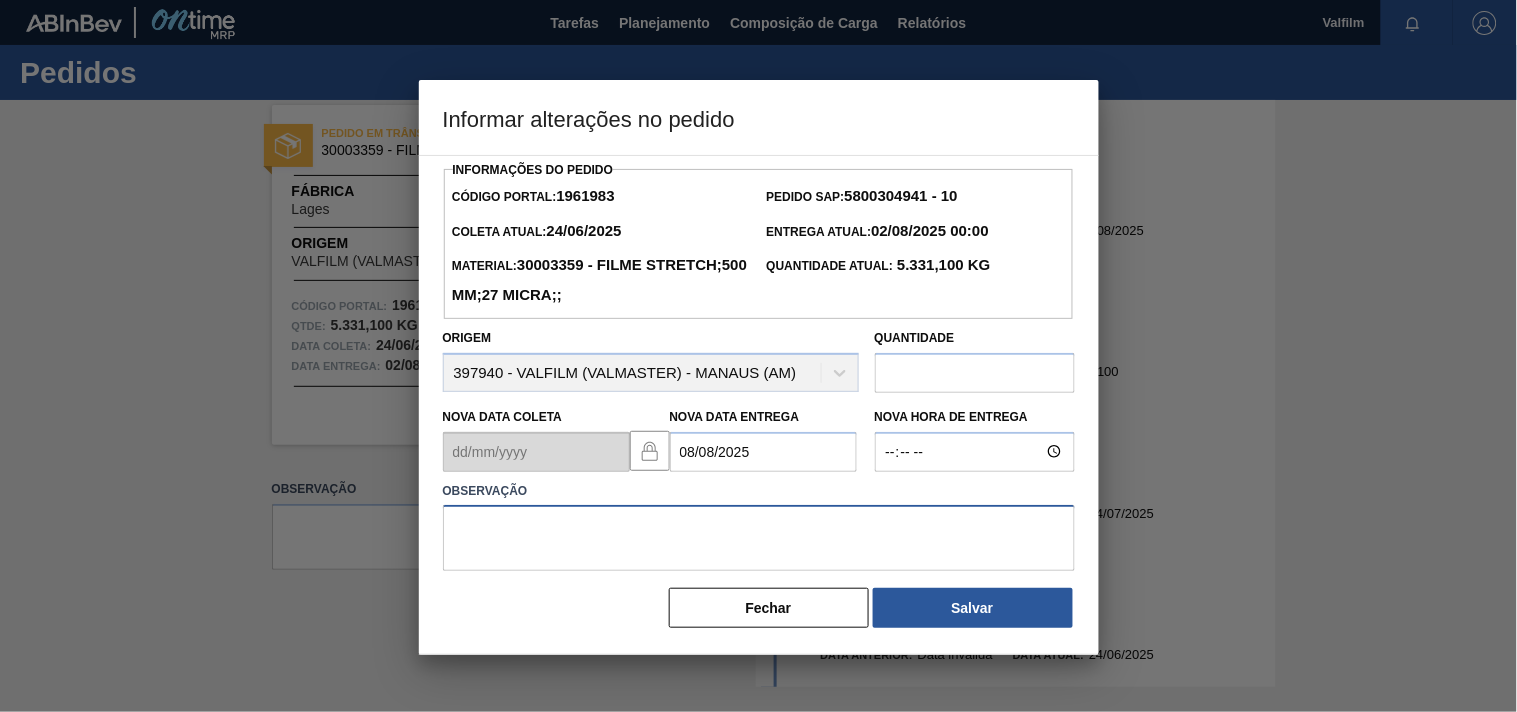 click at bounding box center (759, 538) 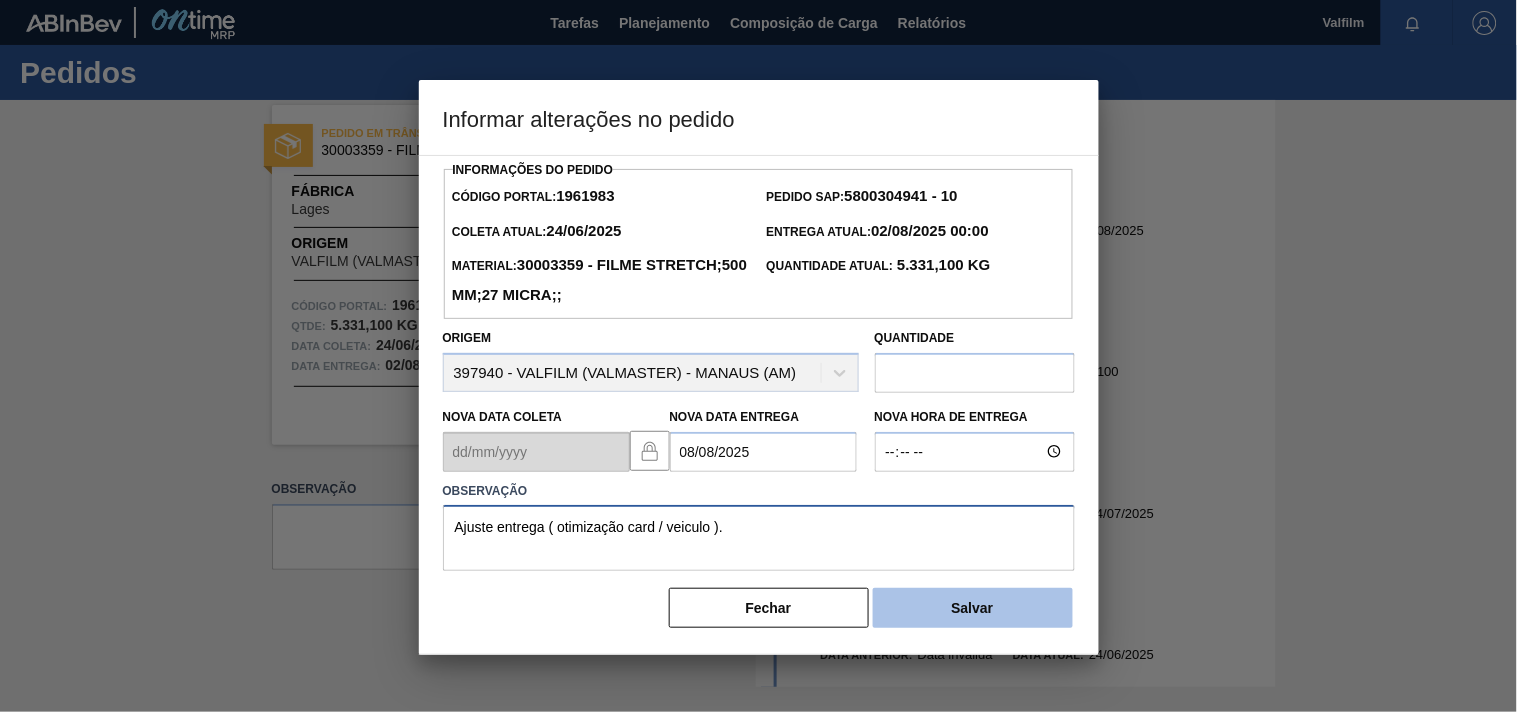 type on "Ajuste entrega ( otimização card / veiculo )." 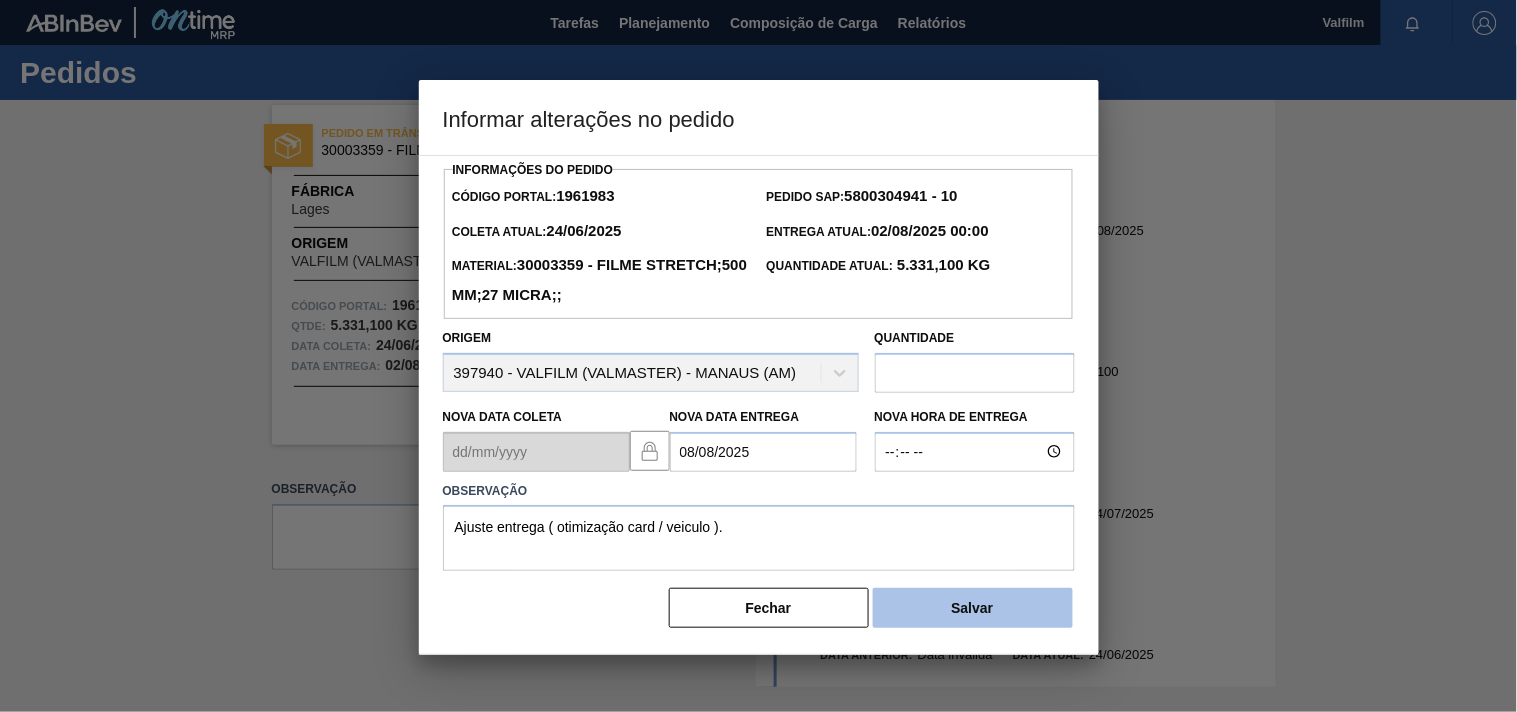 click on "Salvar" at bounding box center [973, 608] 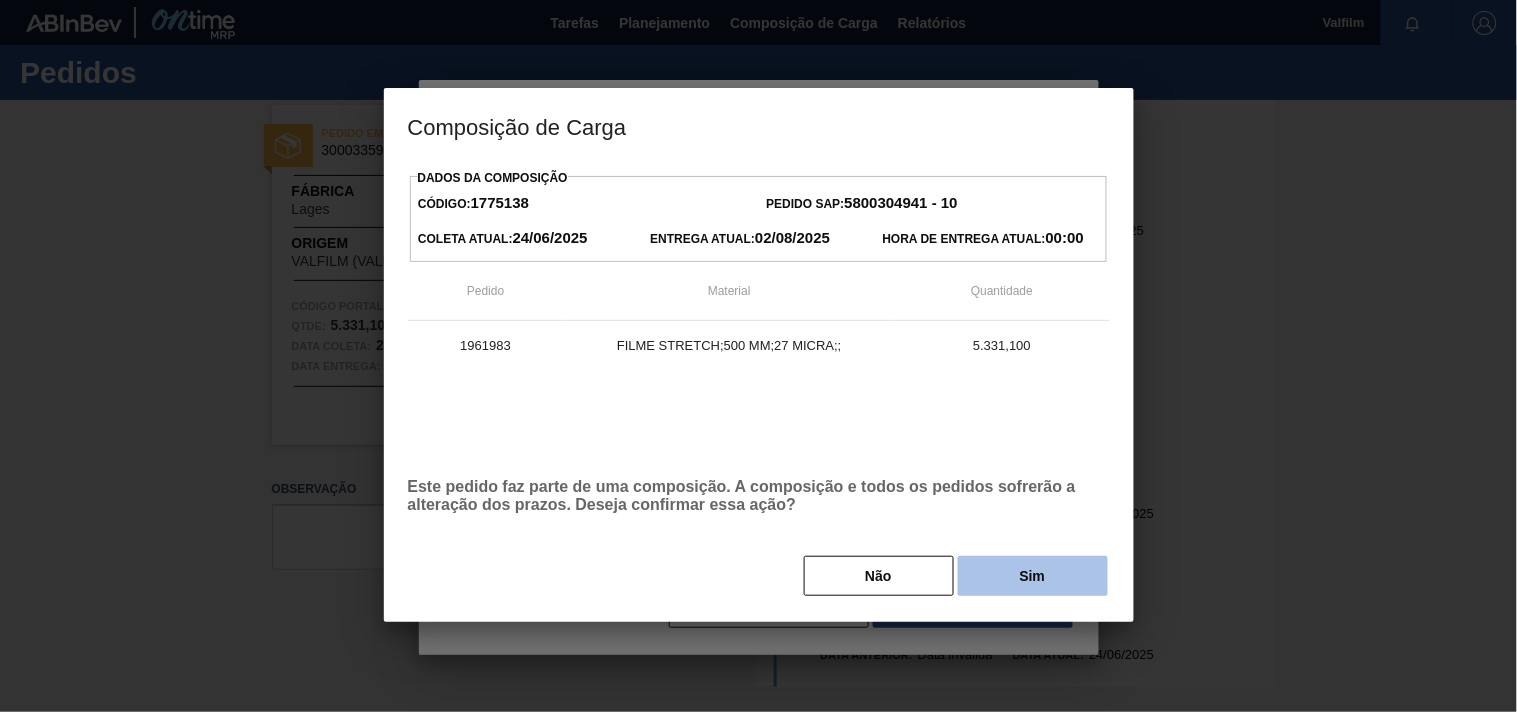 click on "Sim" at bounding box center [1033, 576] 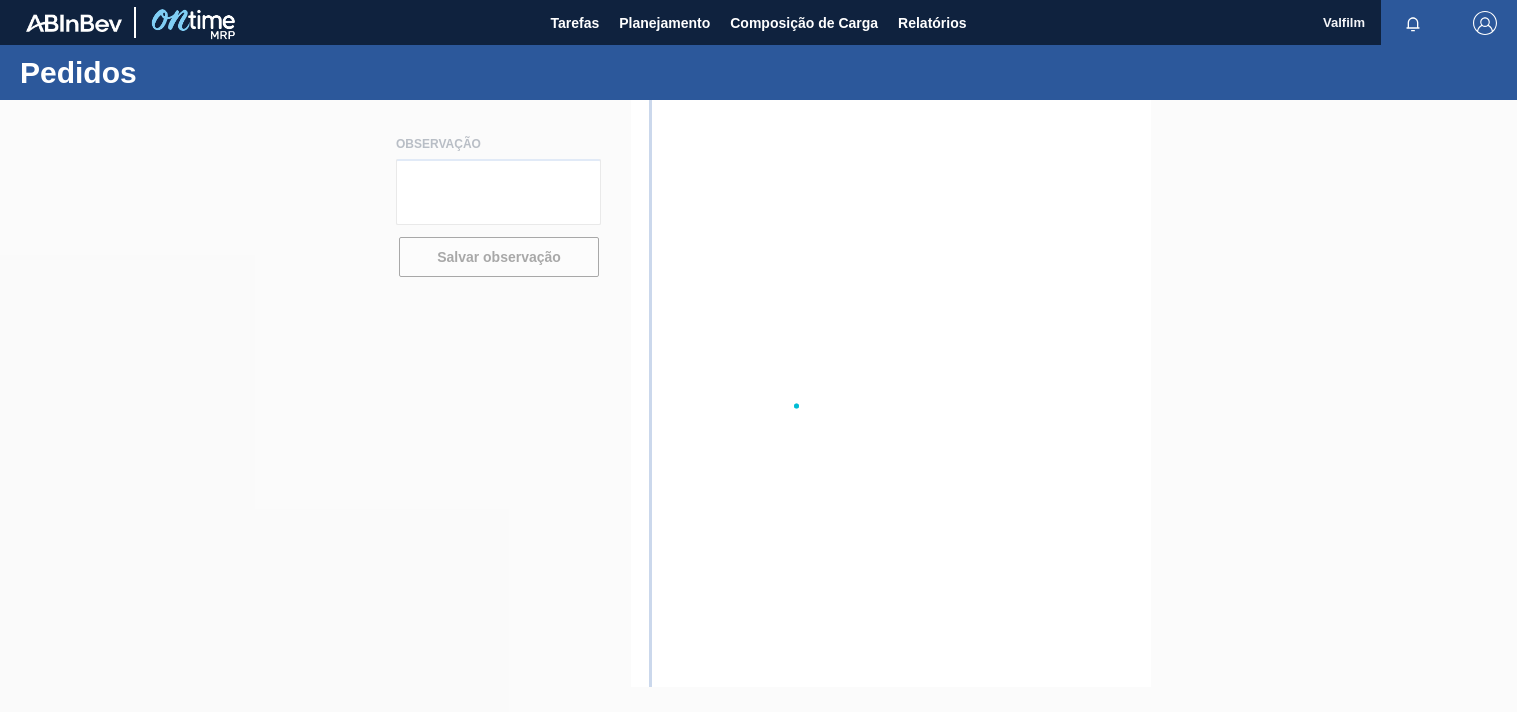 scroll, scrollTop: 0, scrollLeft: 0, axis: both 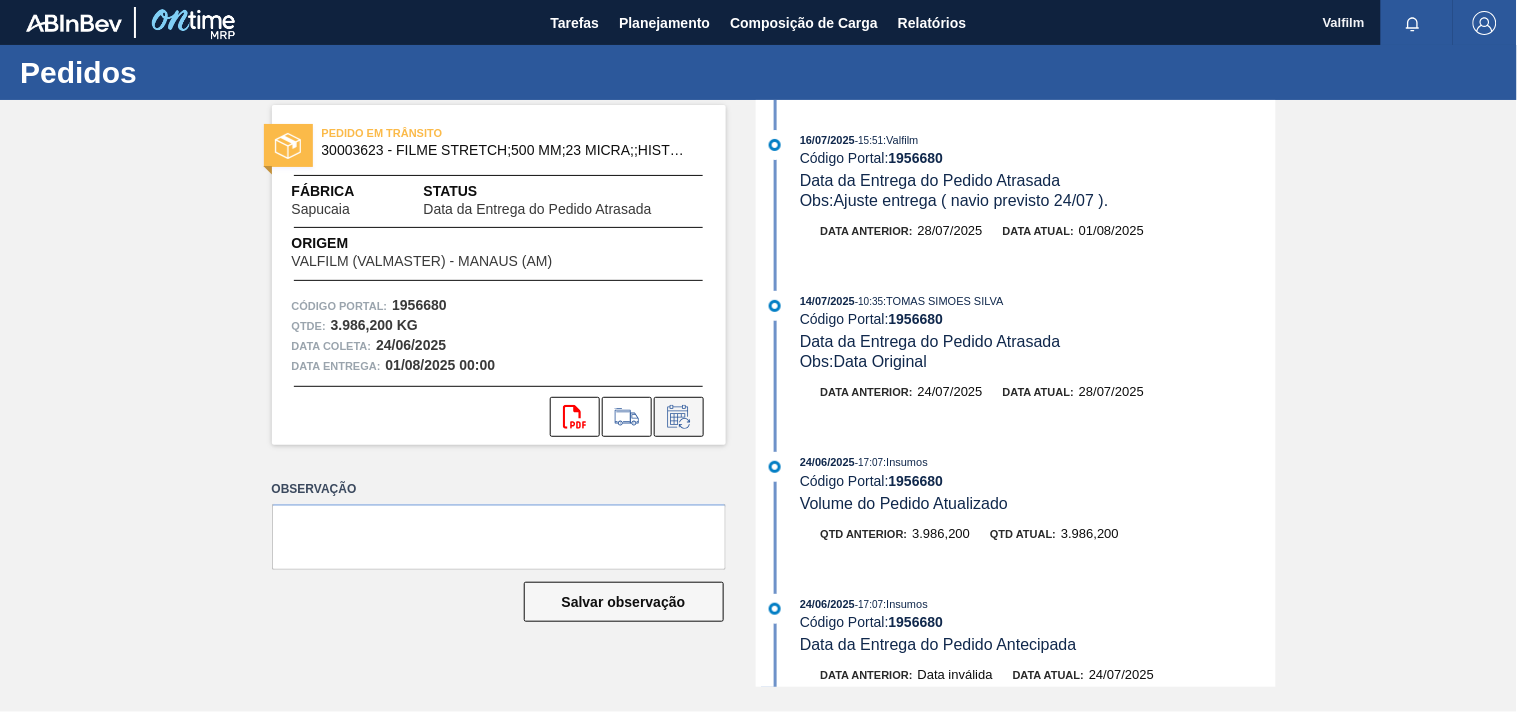 click 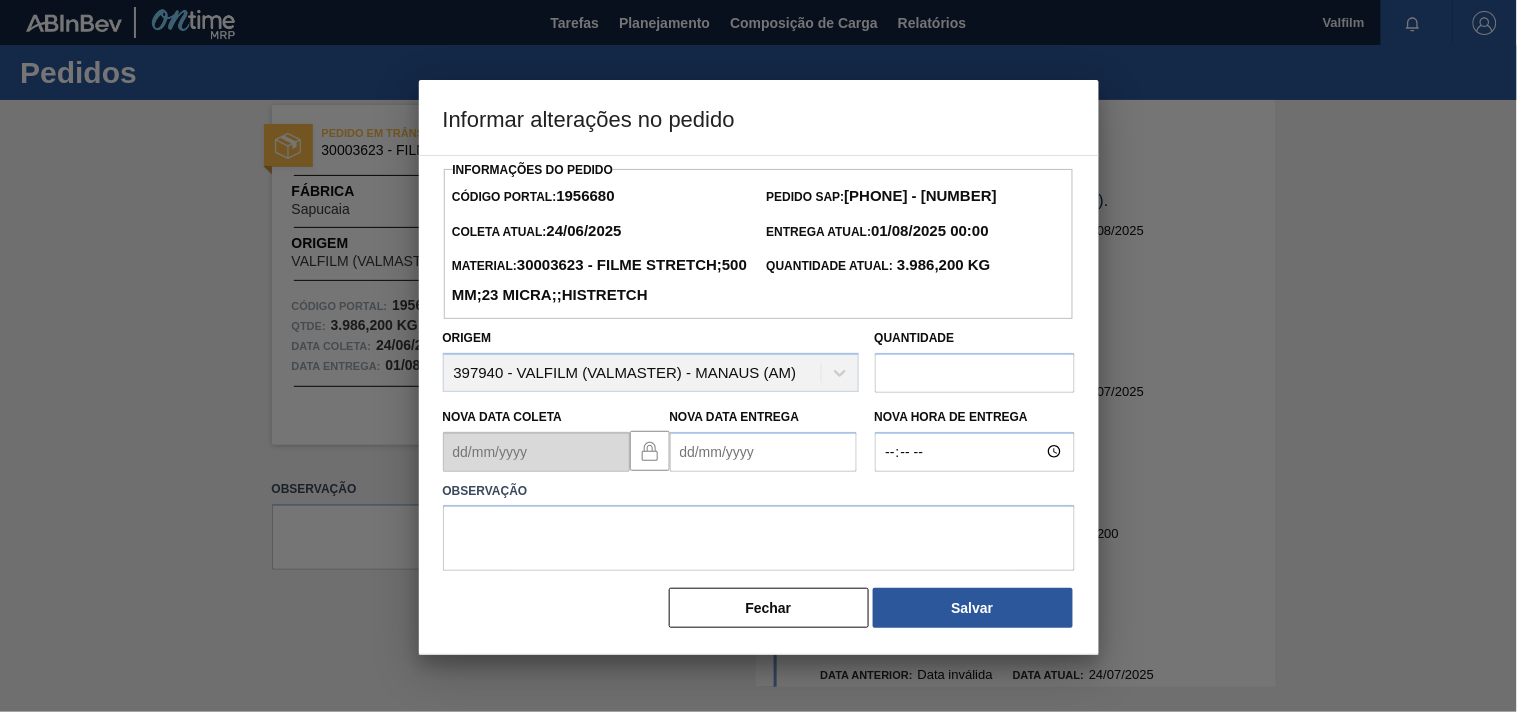 click on "Nova Data Entrega" at bounding box center [763, 452] 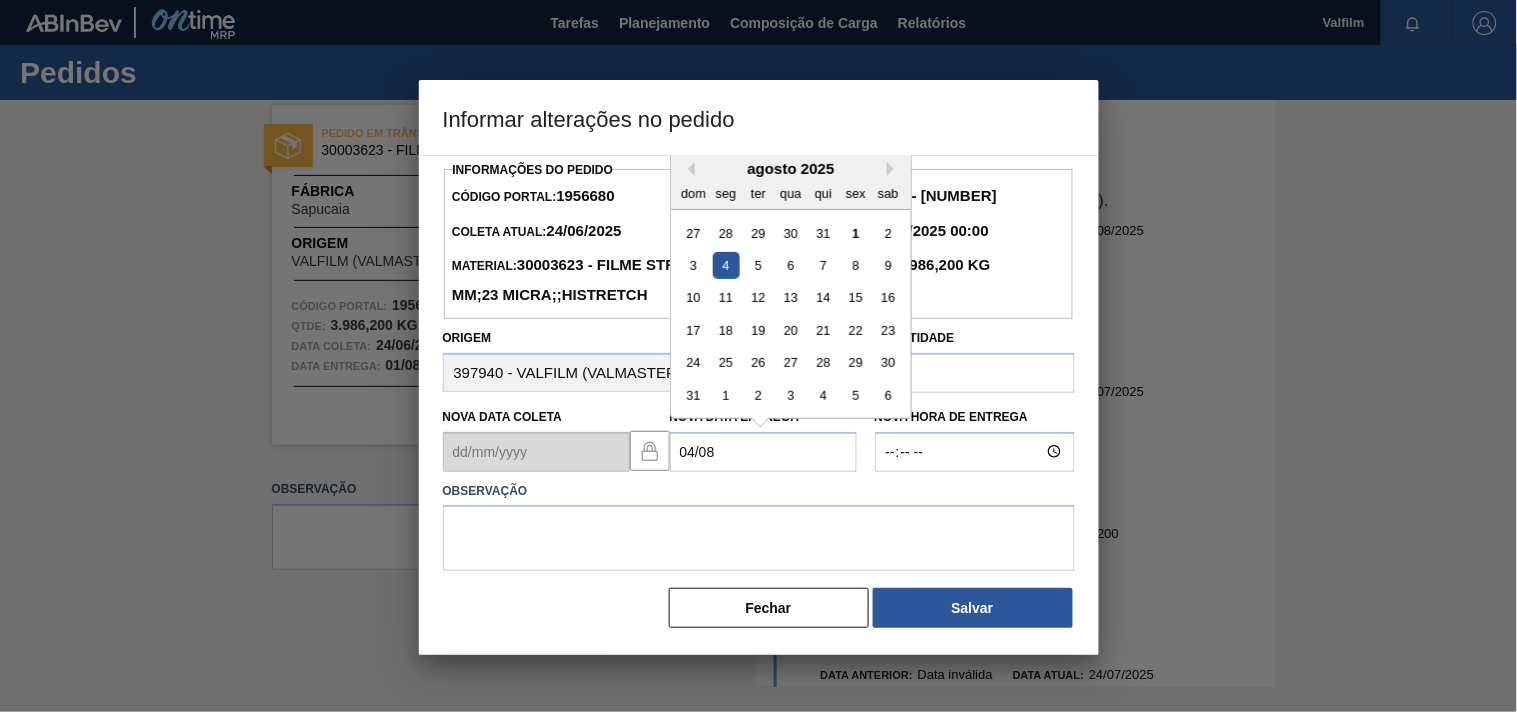 drag, startPoint x: 688, startPoint y: 487, endPoint x: 675, endPoint y: 491, distance: 13.601471 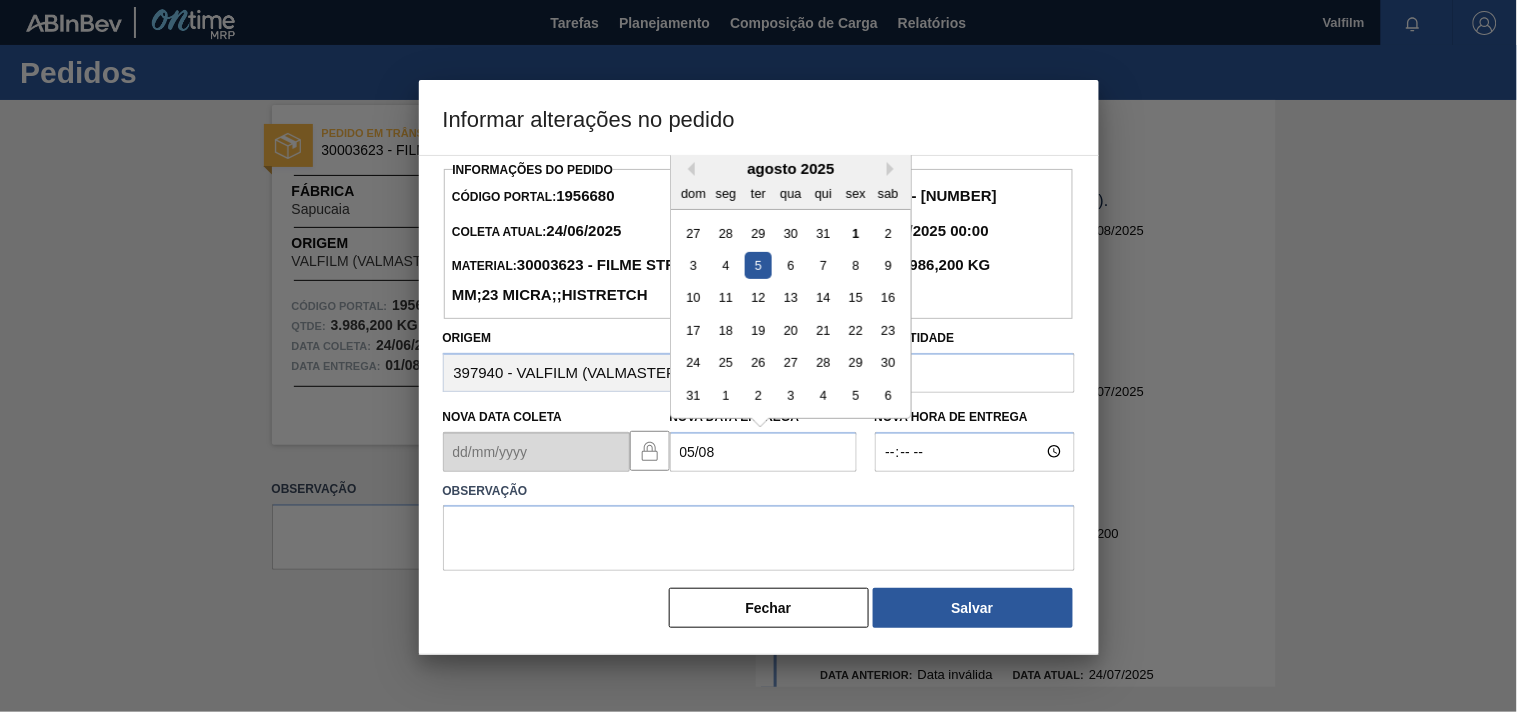 click on "5" at bounding box center [757, 265] 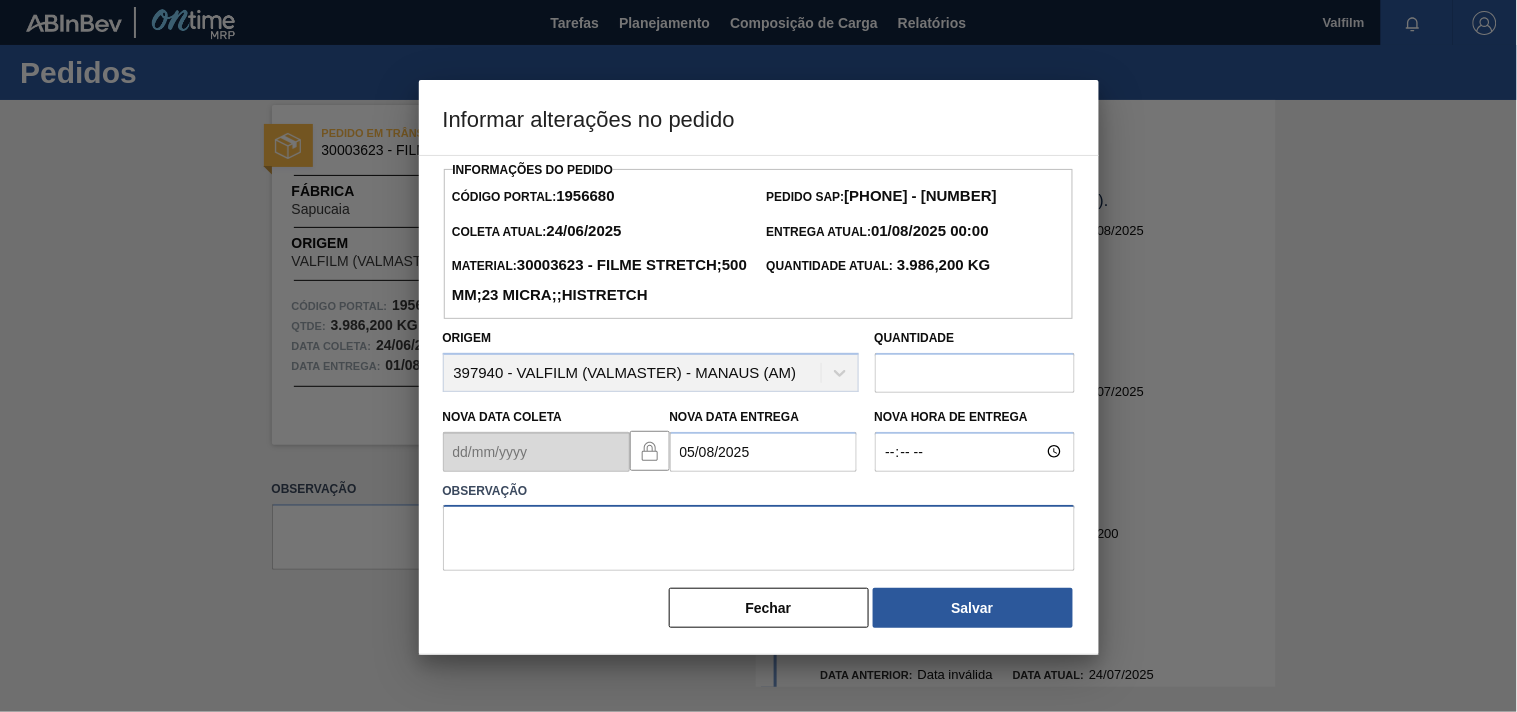 click at bounding box center (759, 538) 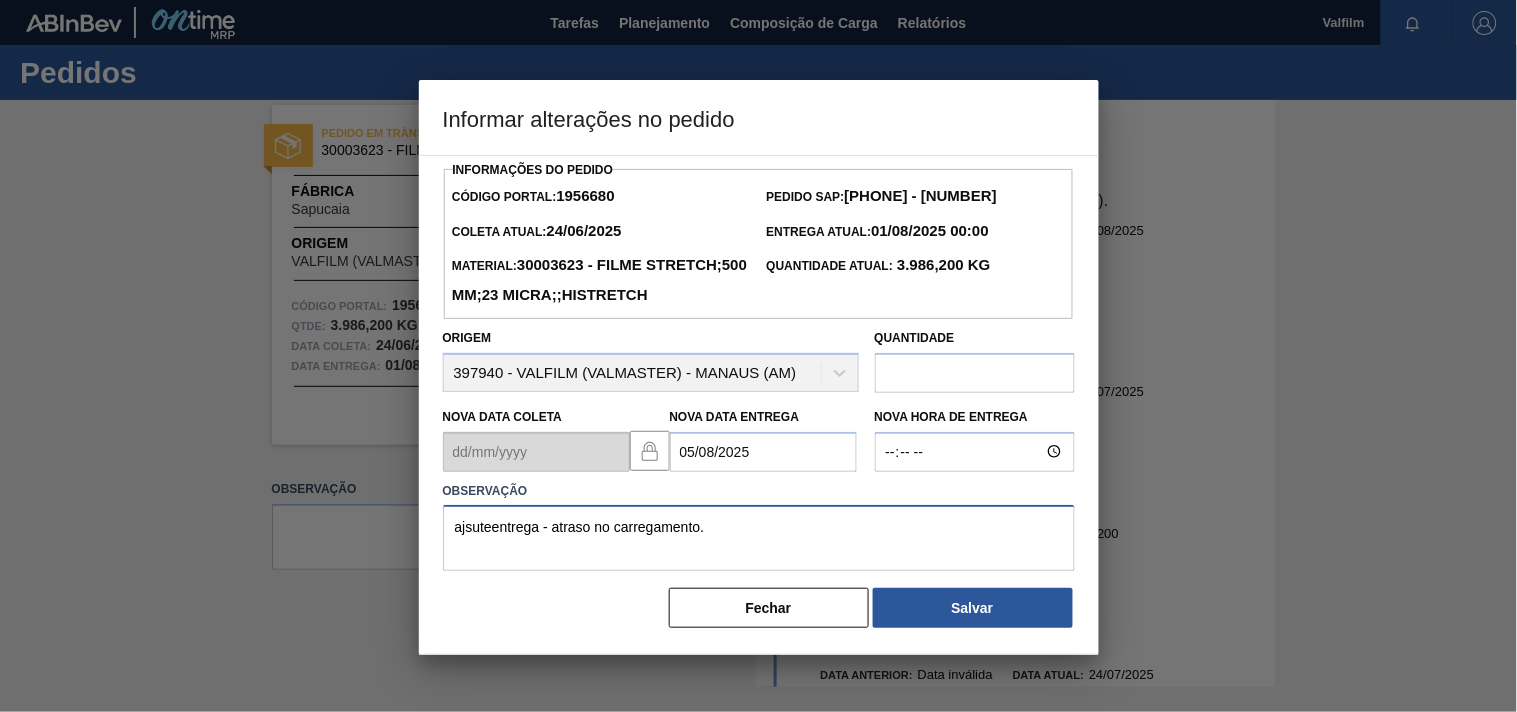 click on "ajsuteentrega - atraso no carregamento." at bounding box center [759, 538] 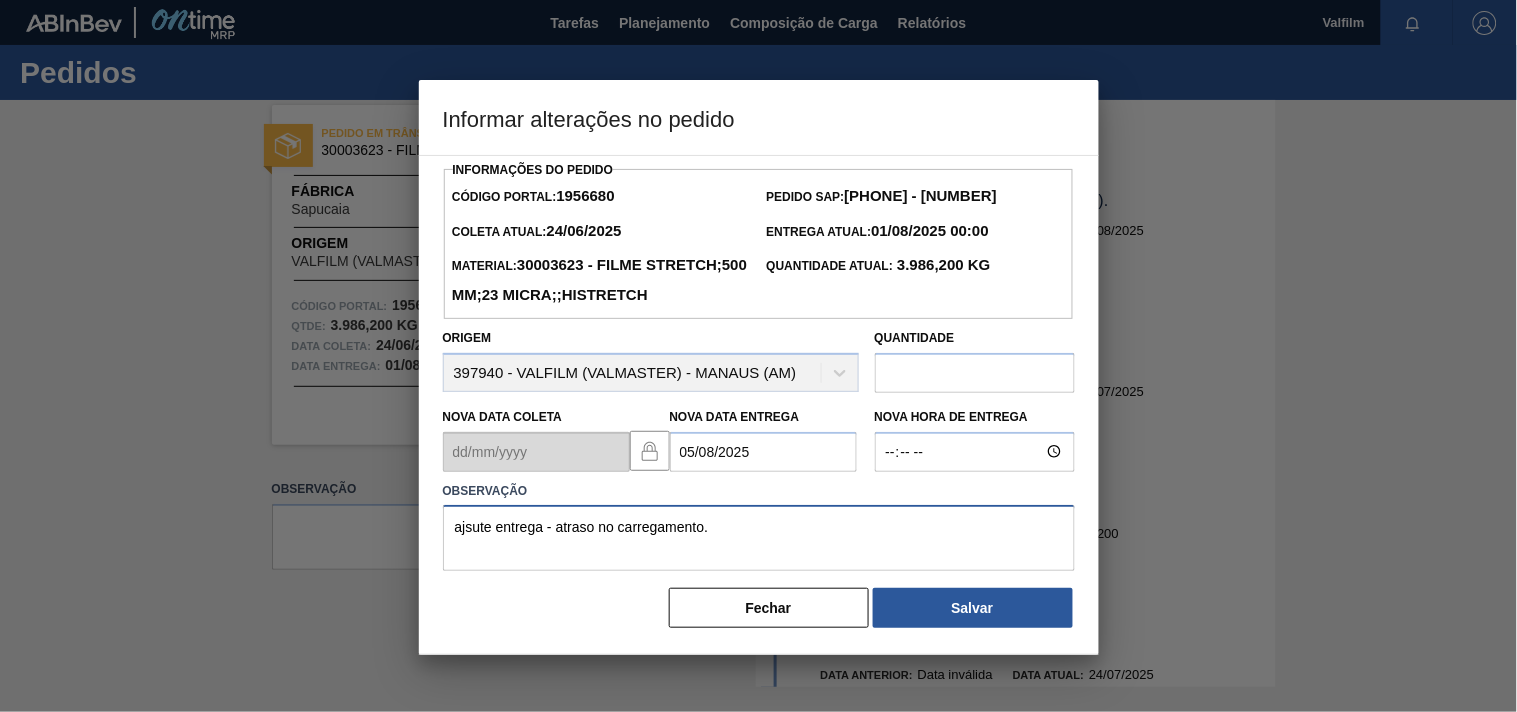 click on "ajsute entrega - atraso no carregamento." at bounding box center (759, 538) 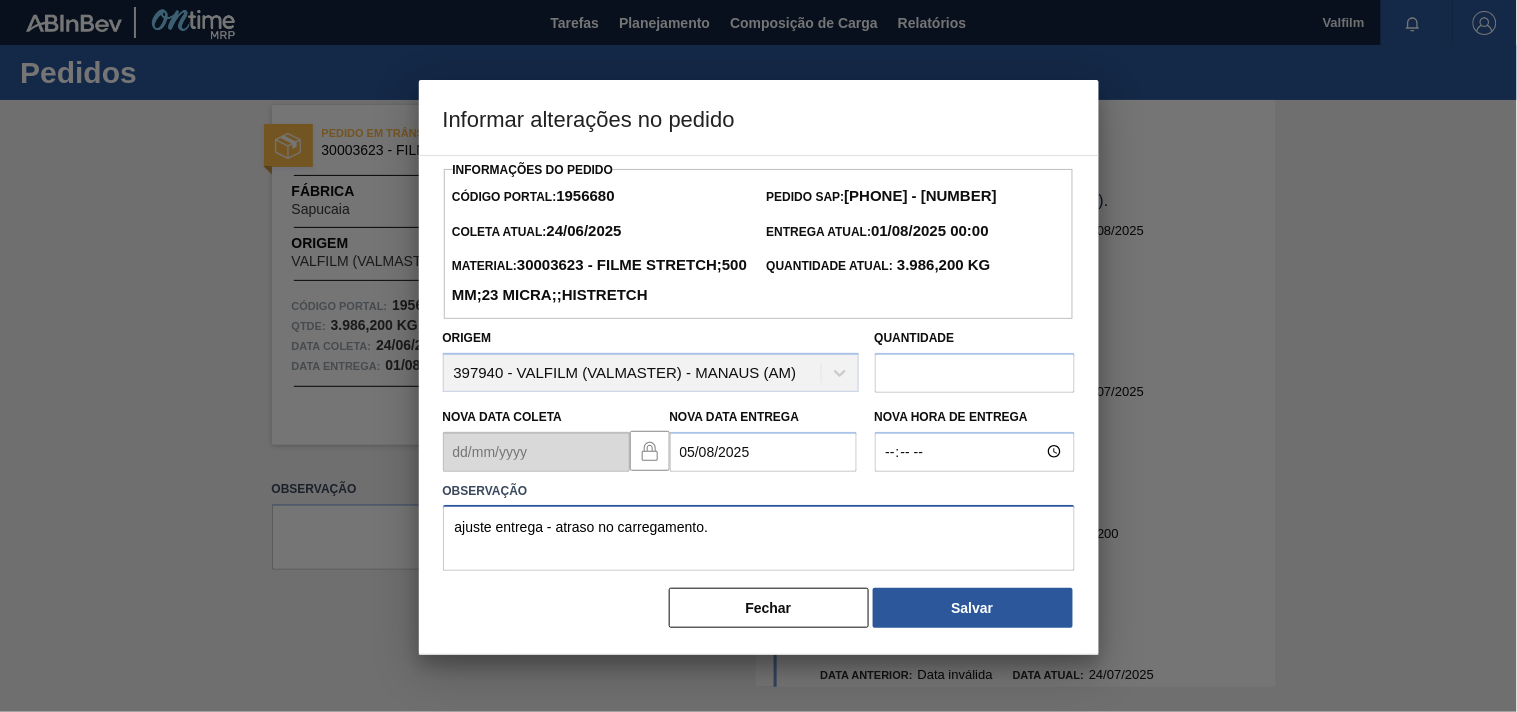 click on "ajuste entrega - atraso no carregamento." at bounding box center [759, 538] 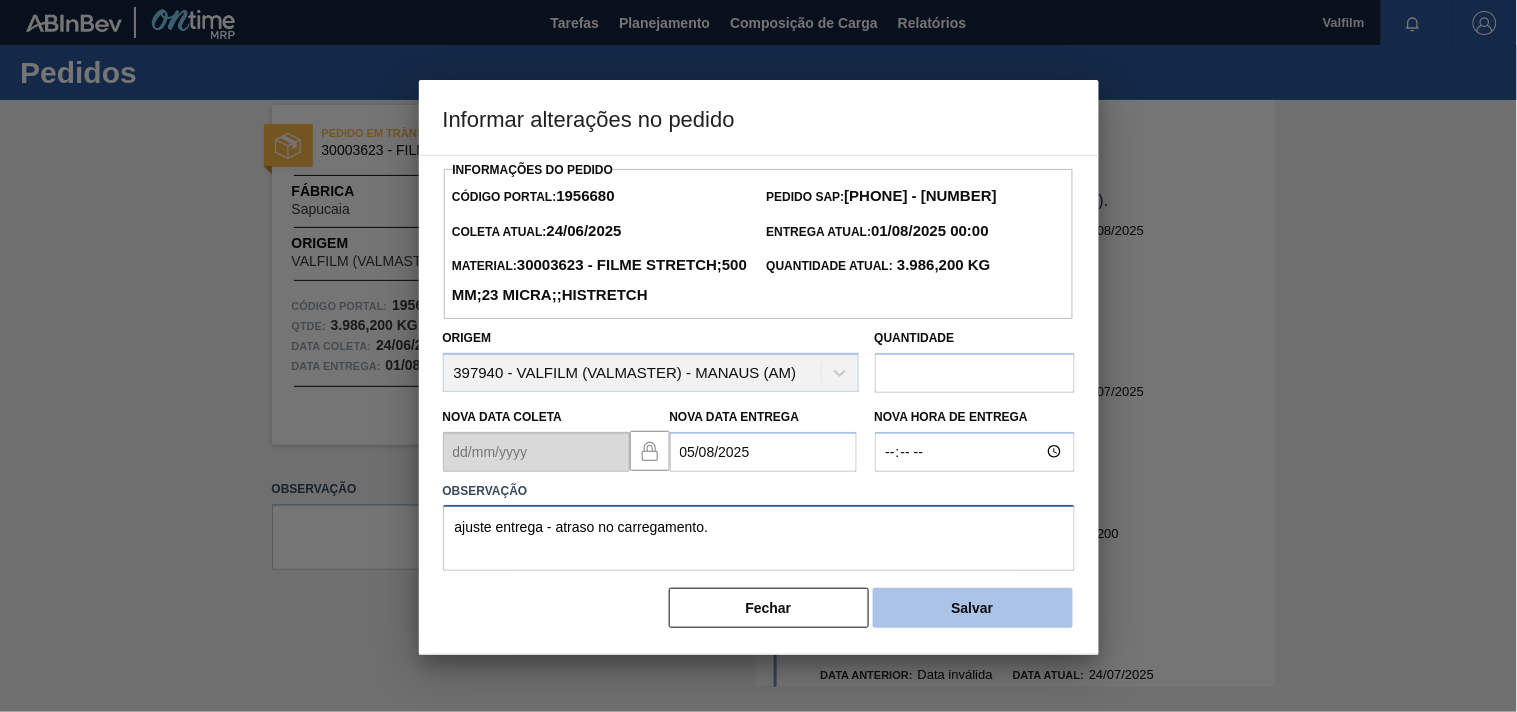type on "ajuste entrega - atraso no carregamento." 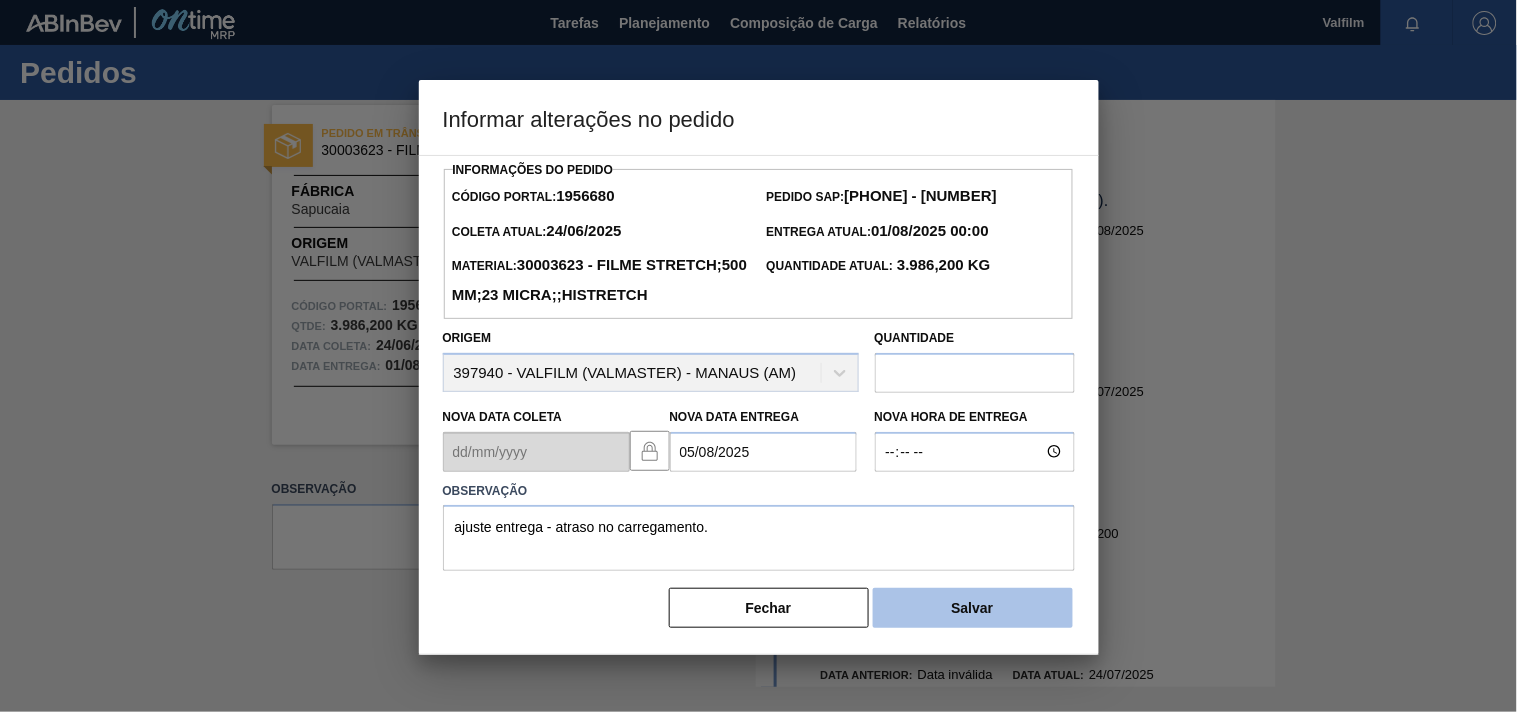 click on "Salvar" at bounding box center [973, 608] 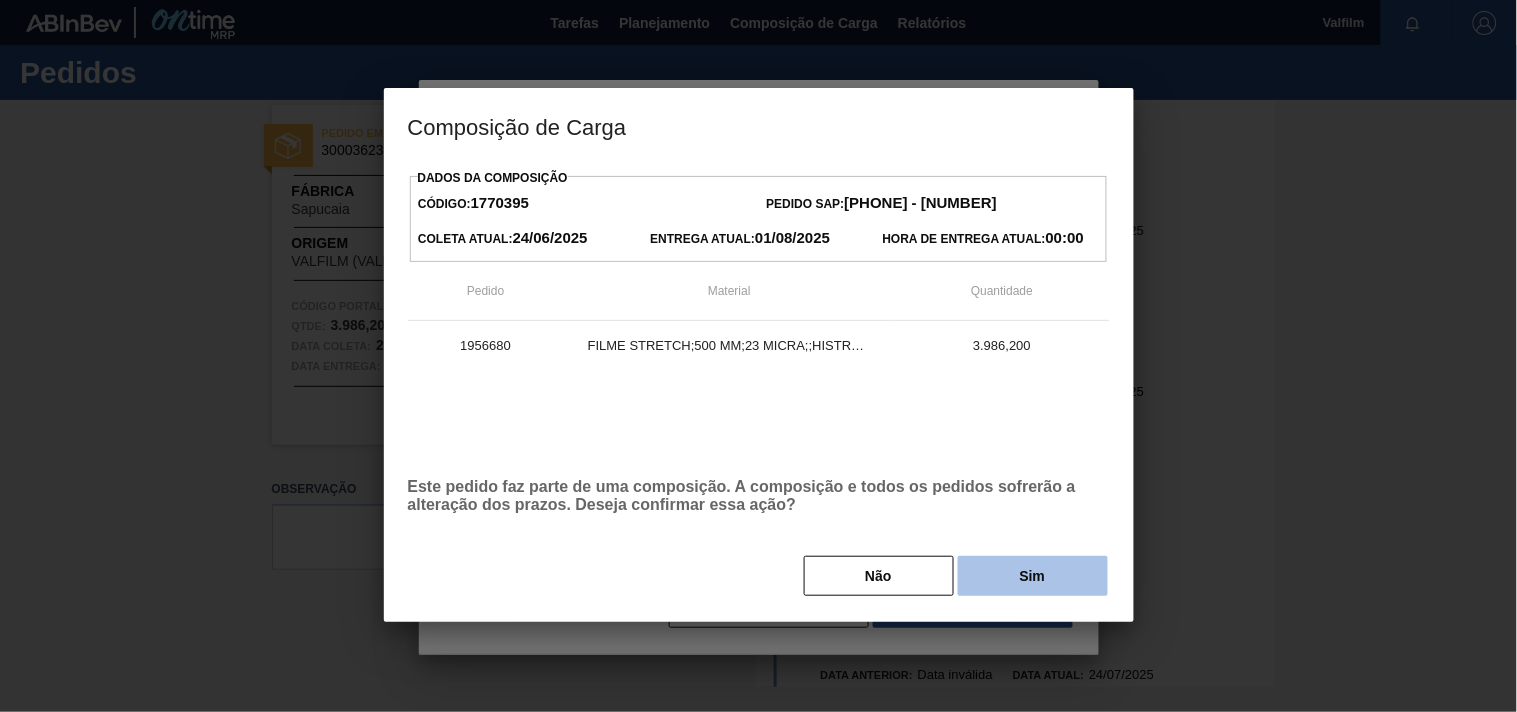 click on "Sim" at bounding box center [1033, 576] 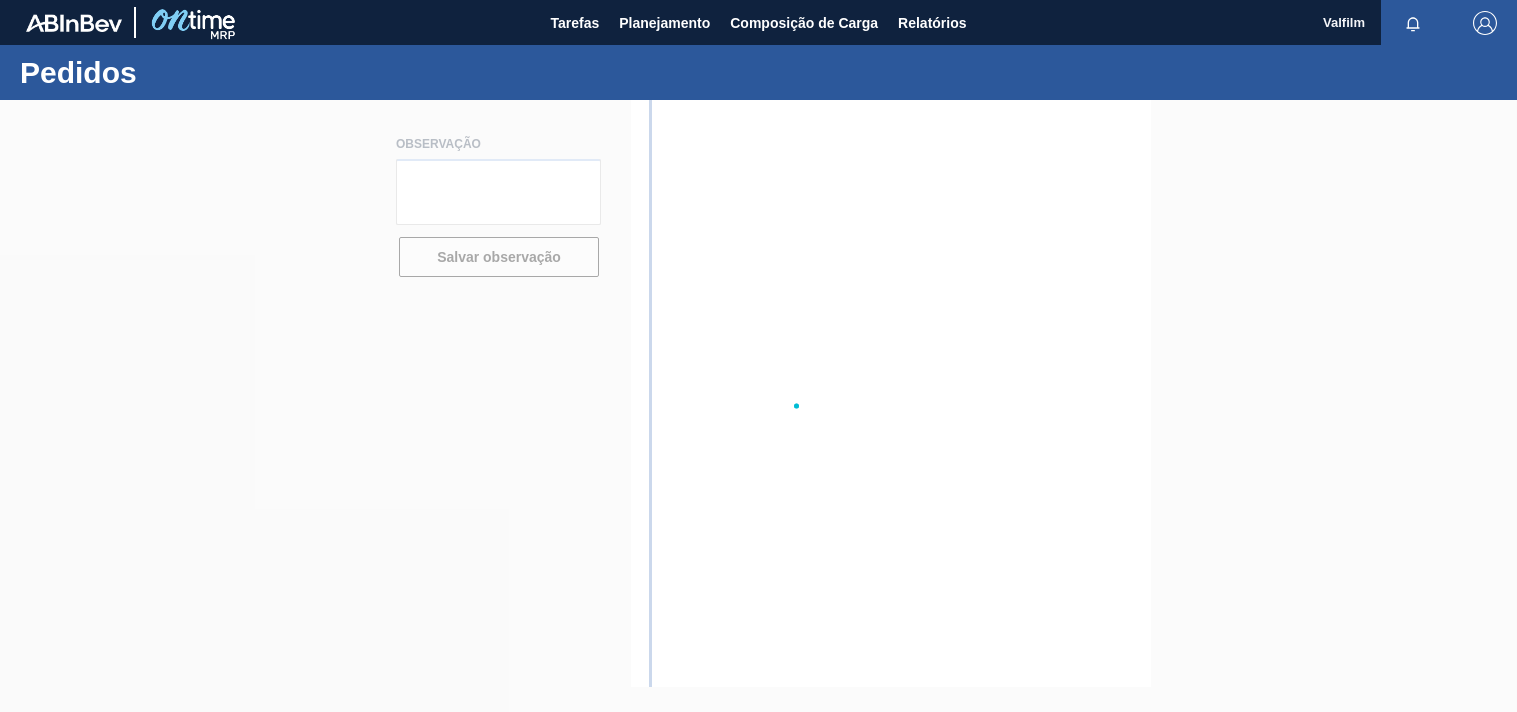 scroll, scrollTop: 0, scrollLeft: 0, axis: both 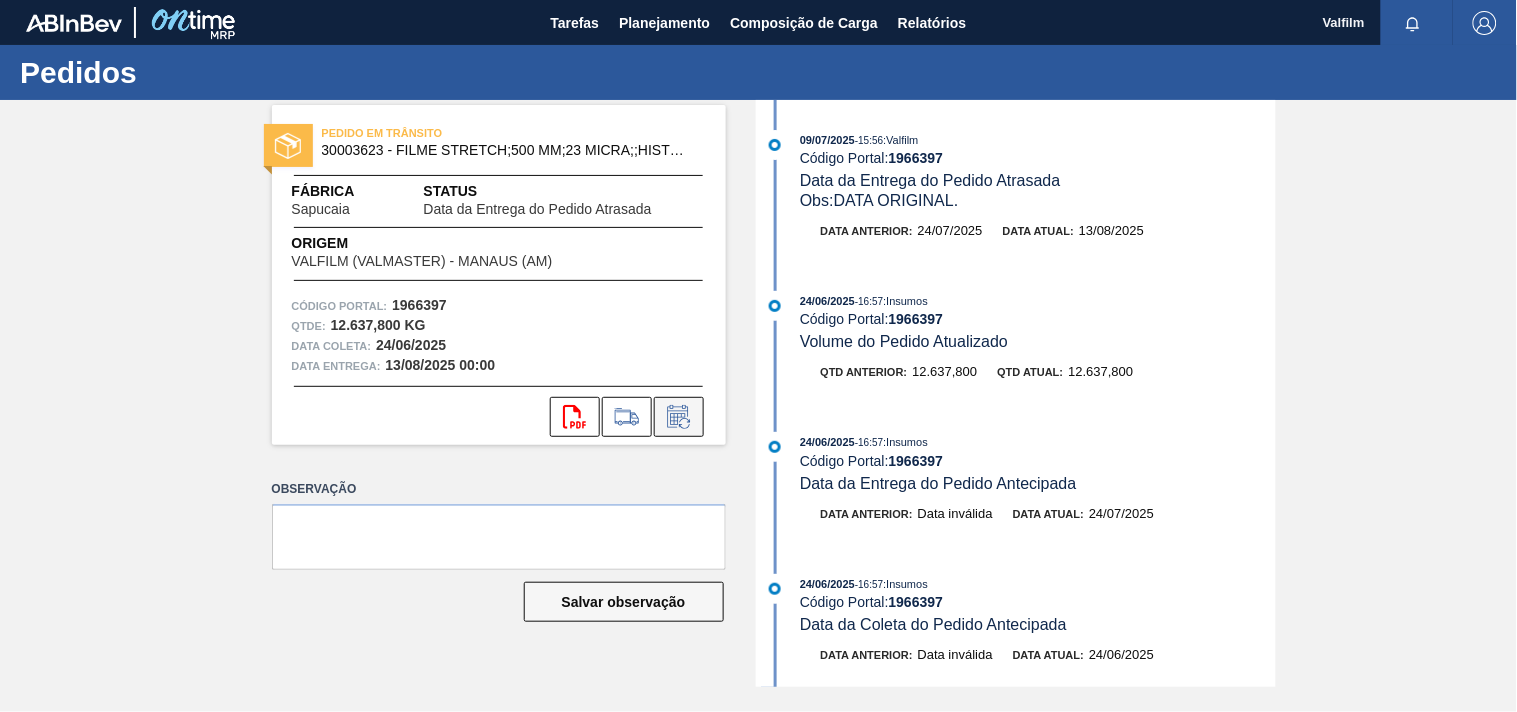 click 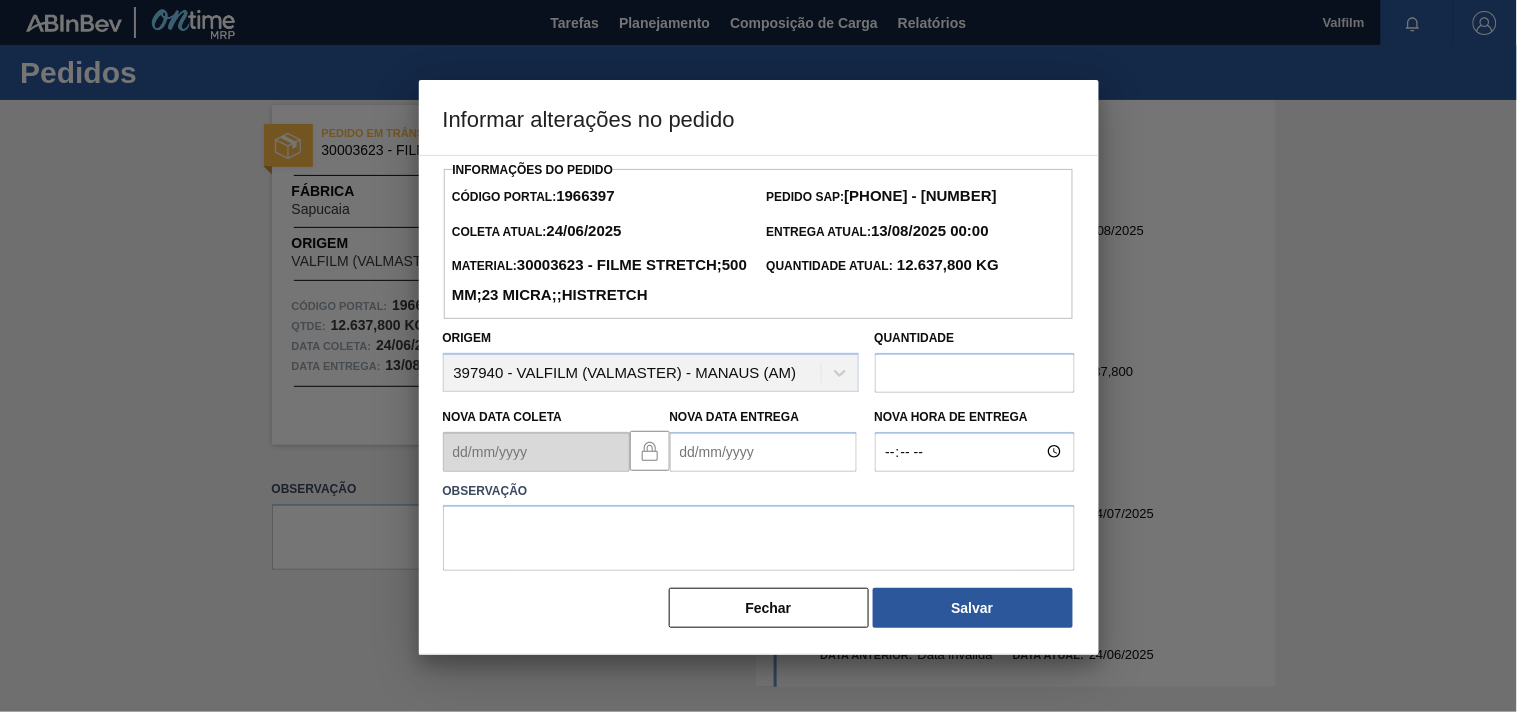 click on "Nova Data Entrega" at bounding box center (763, 452) 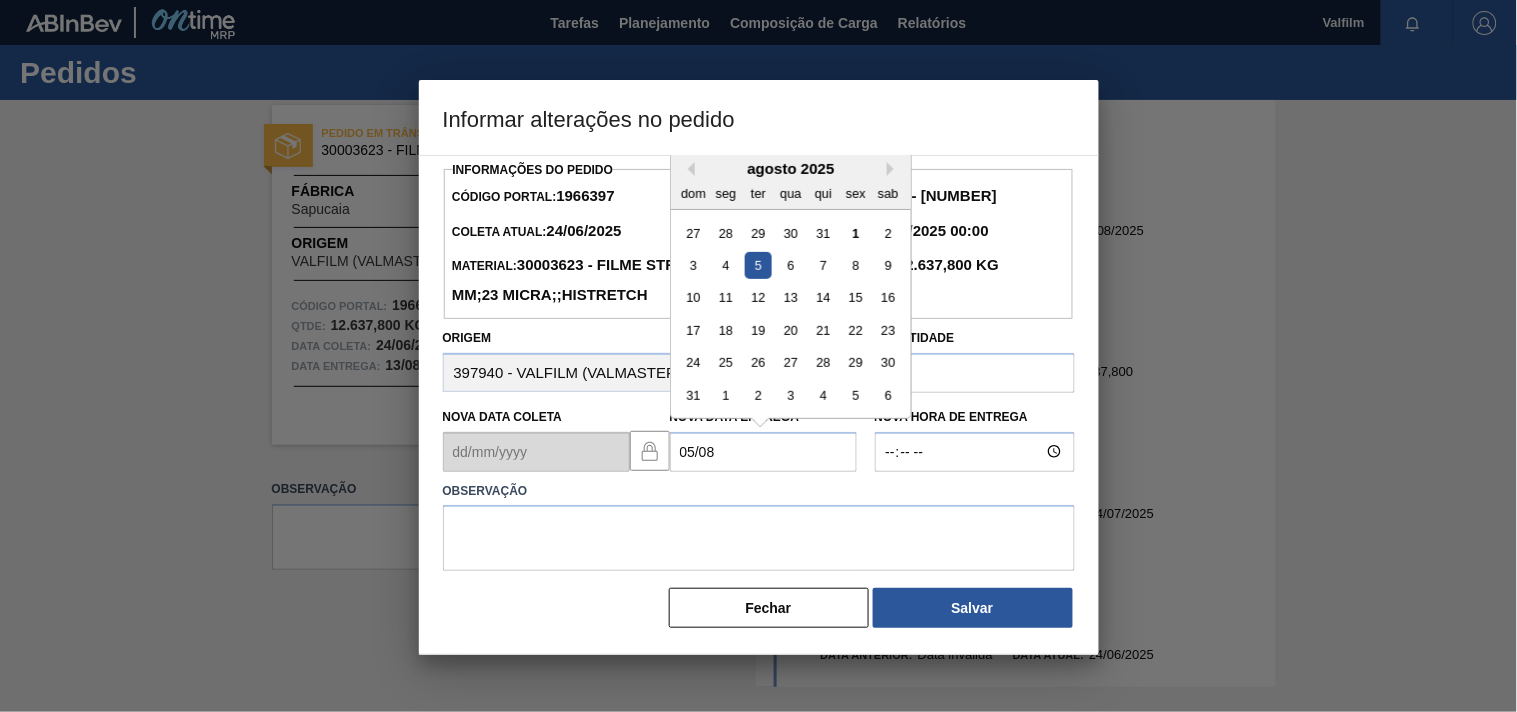 type on "05/08/2025" 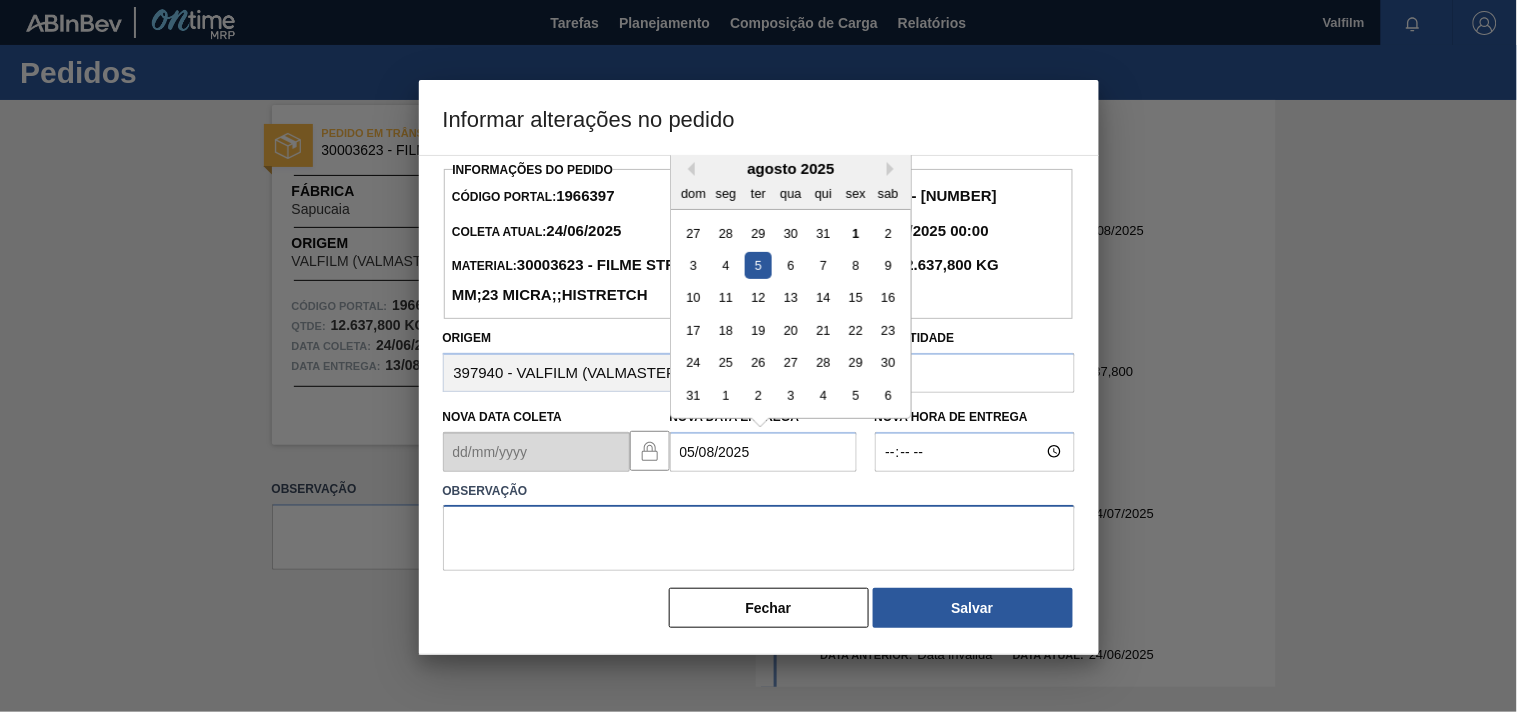 click at bounding box center [759, 538] 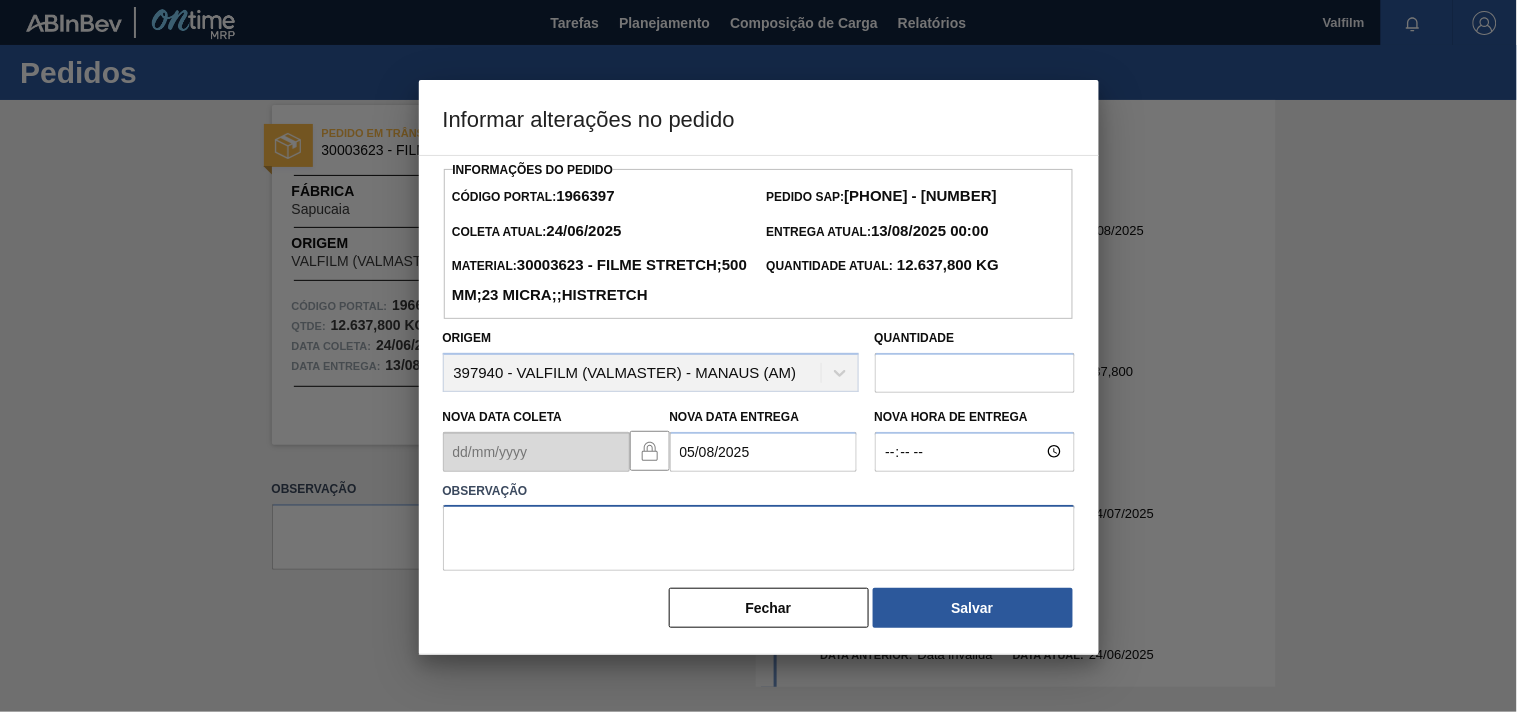 paste on "Ajuste entrega ( otimização card / veiculo )." 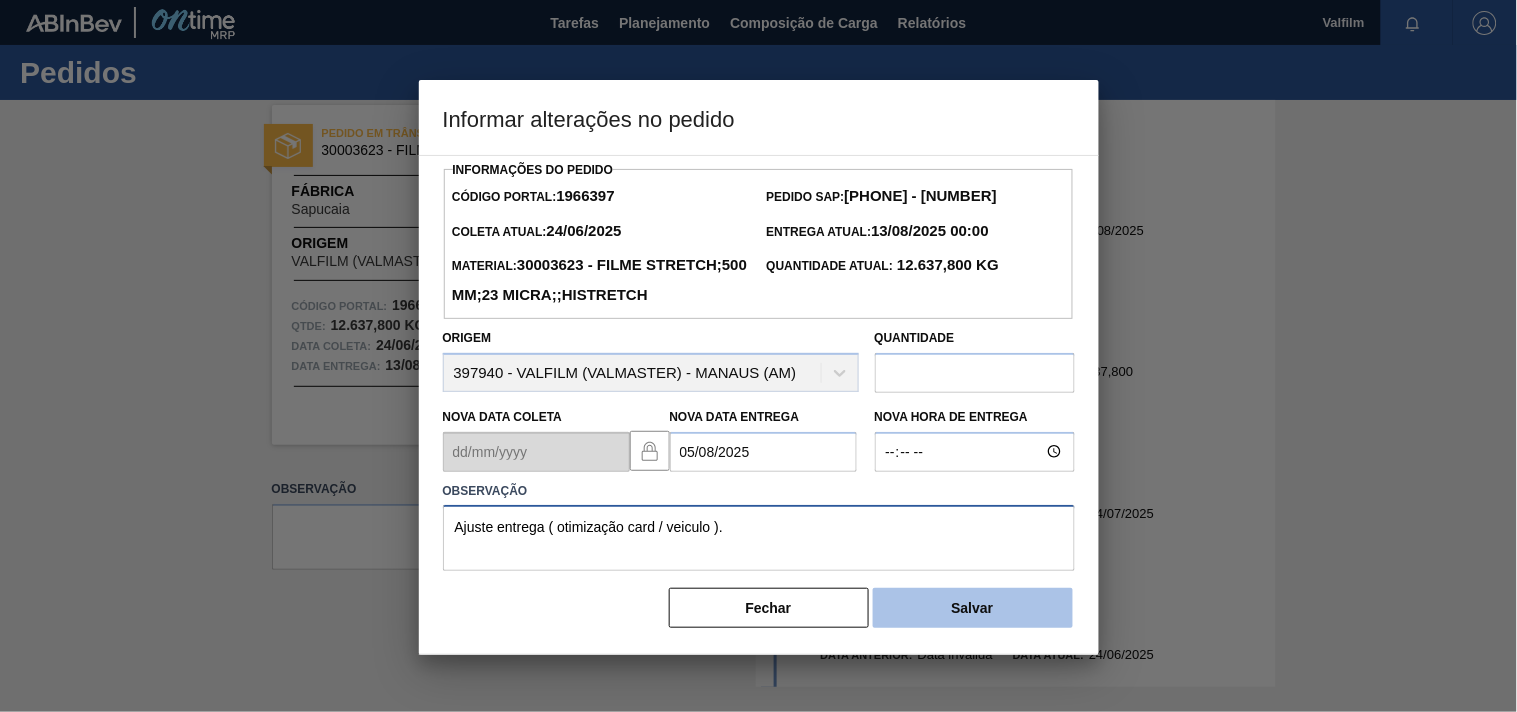 type on "Ajuste entrega ( otimização card / veiculo )." 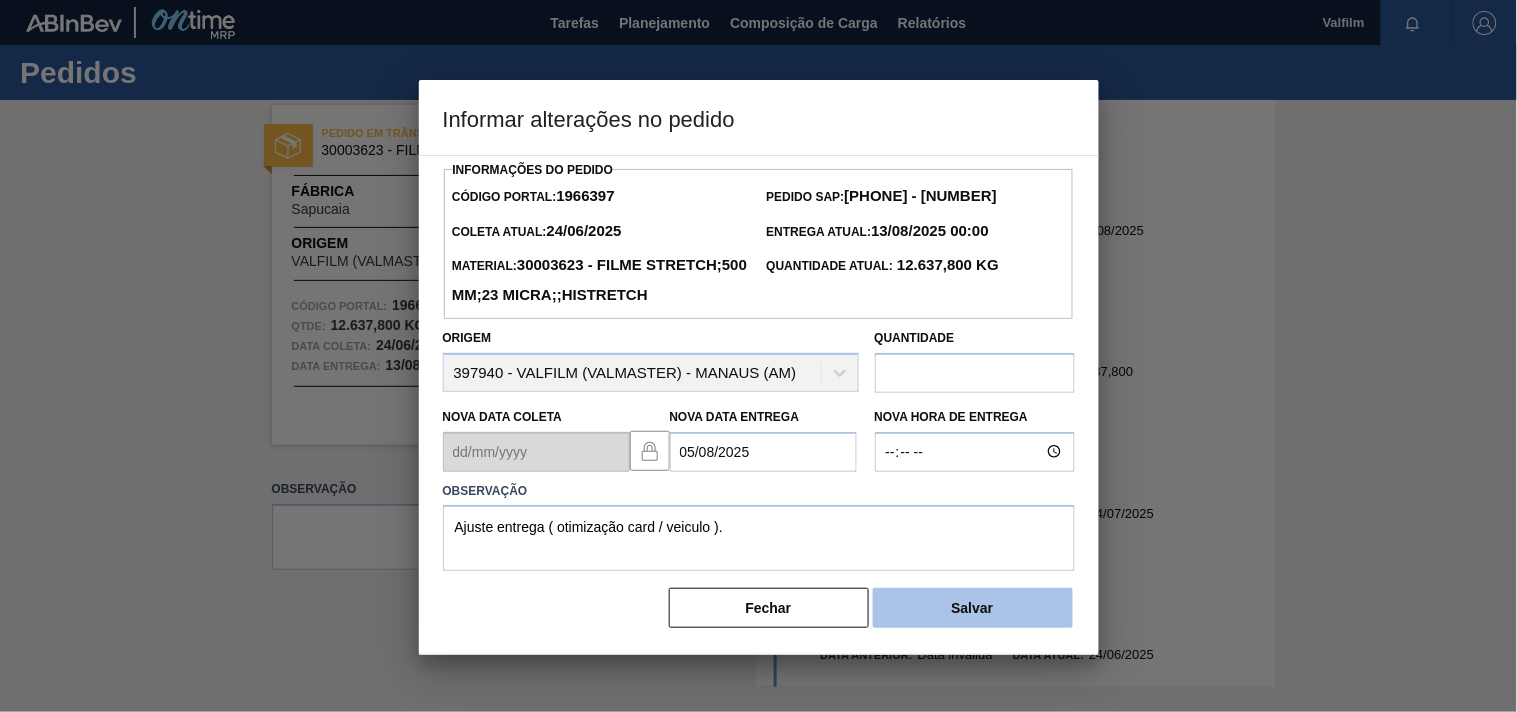 click on "Salvar" at bounding box center [973, 608] 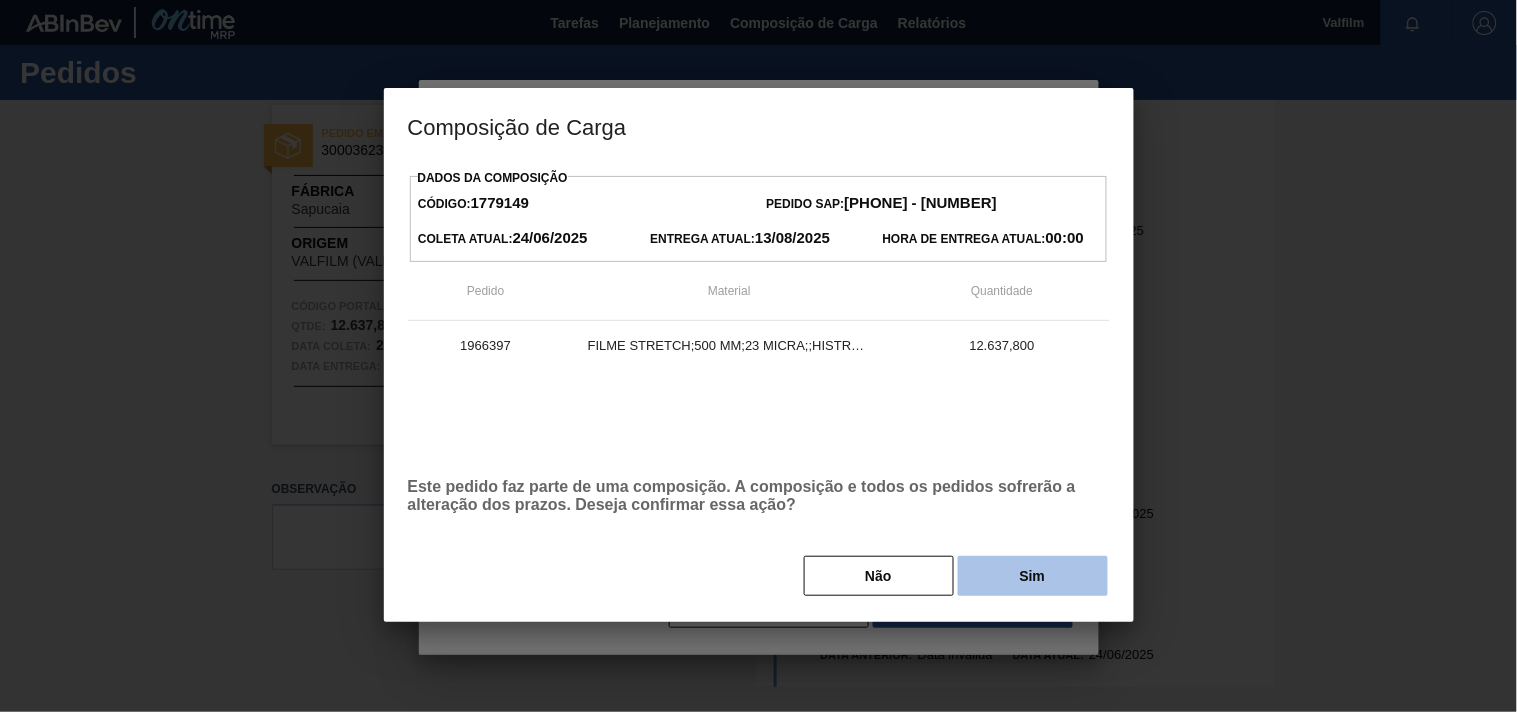 click on "Sim" at bounding box center [1033, 576] 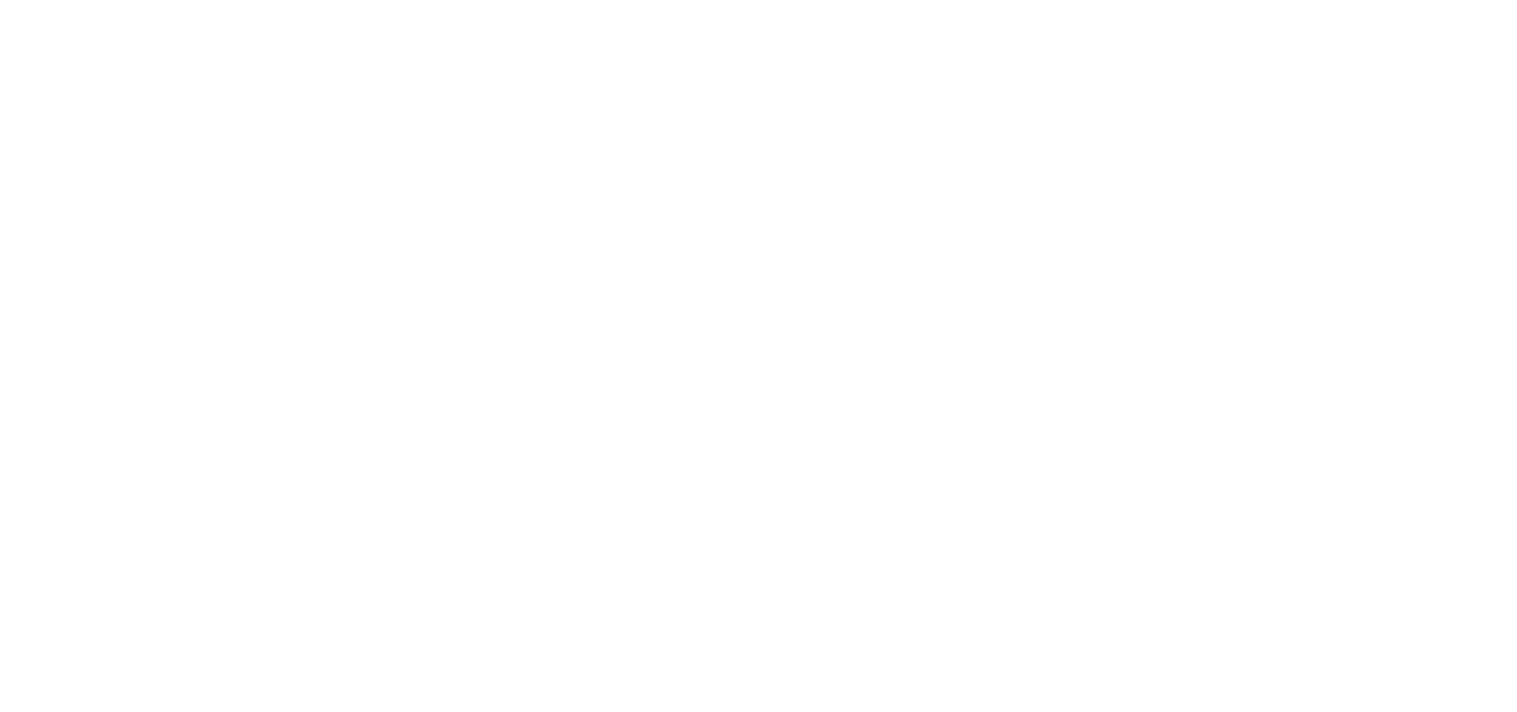 scroll, scrollTop: 0, scrollLeft: 0, axis: both 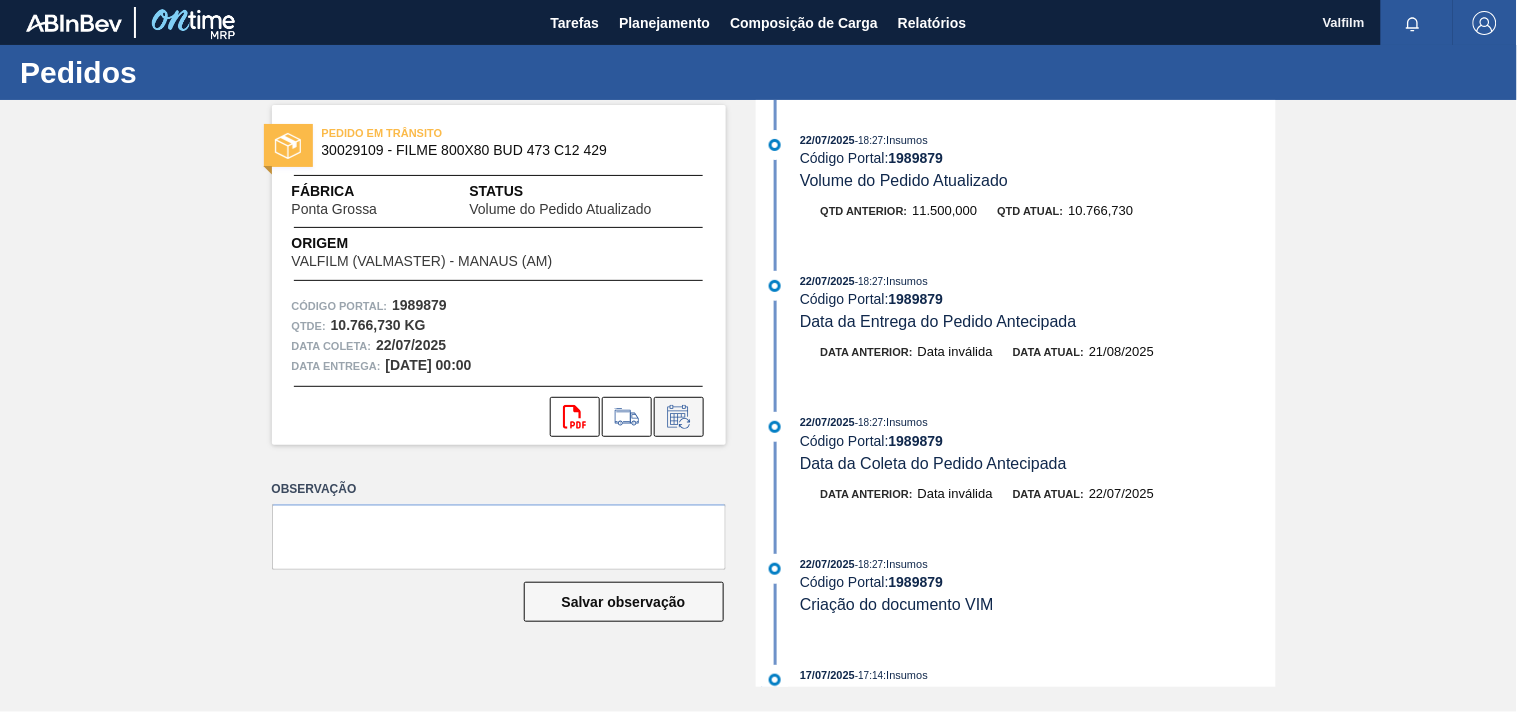 click 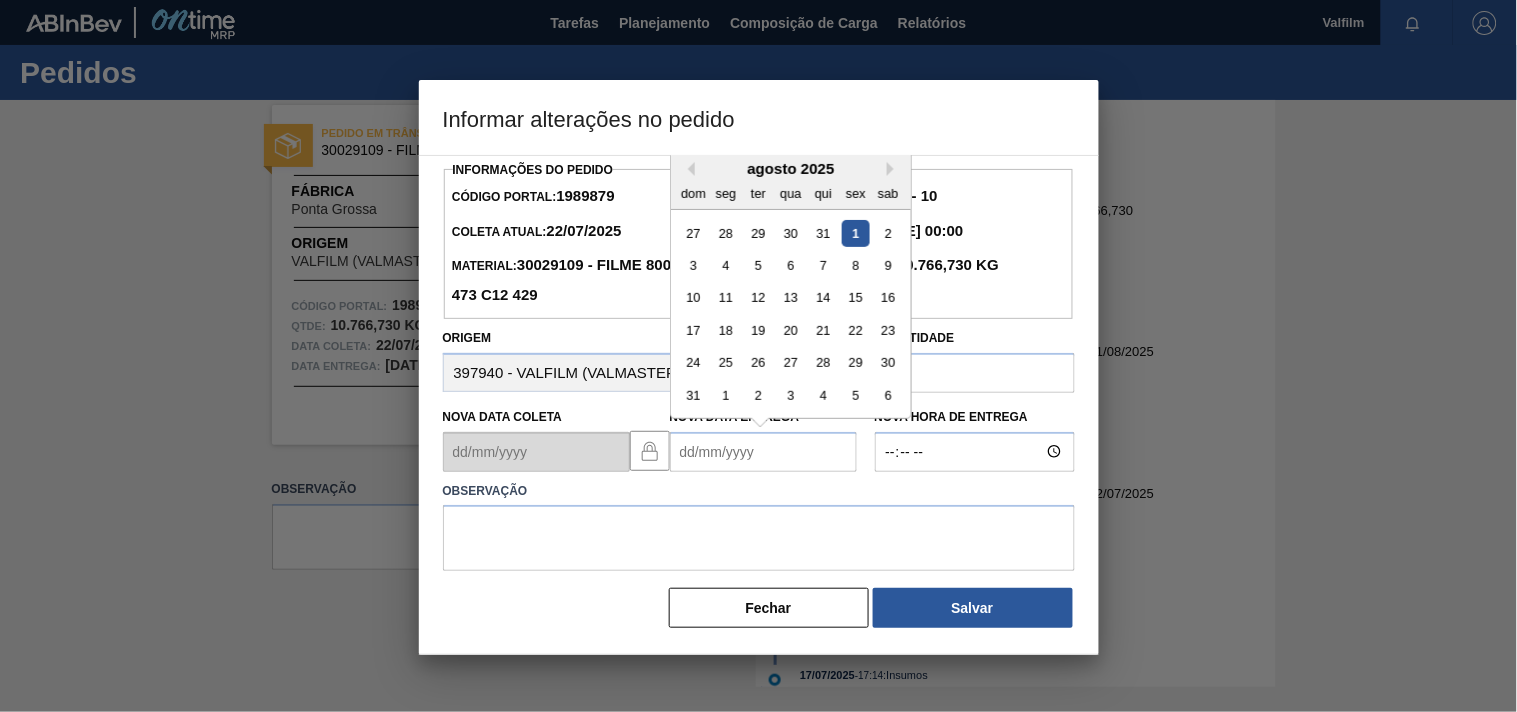 click on "Nova Data Entrega" at bounding box center (763, 452) 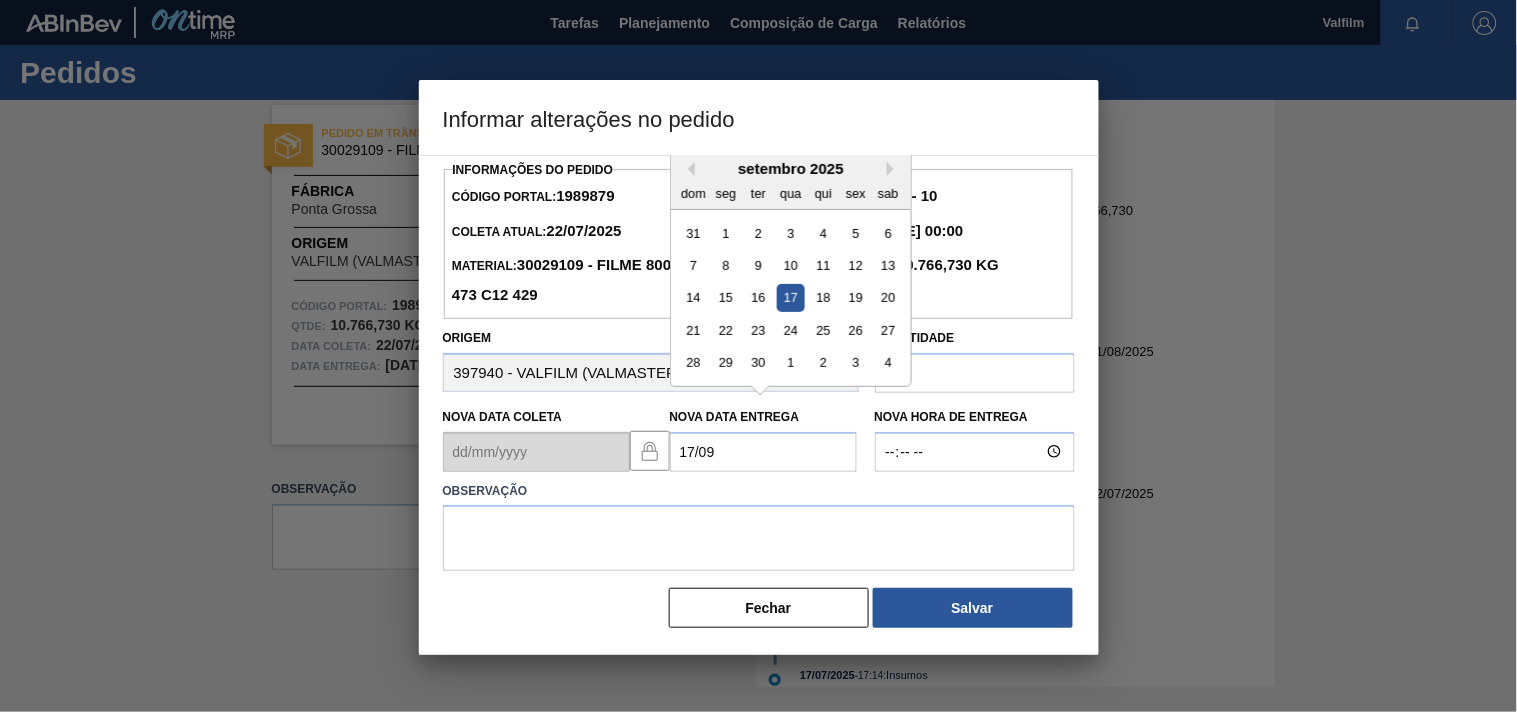drag, startPoint x: 790, startPoint y: 303, endPoint x: 774, endPoint y: 341, distance: 41.231056 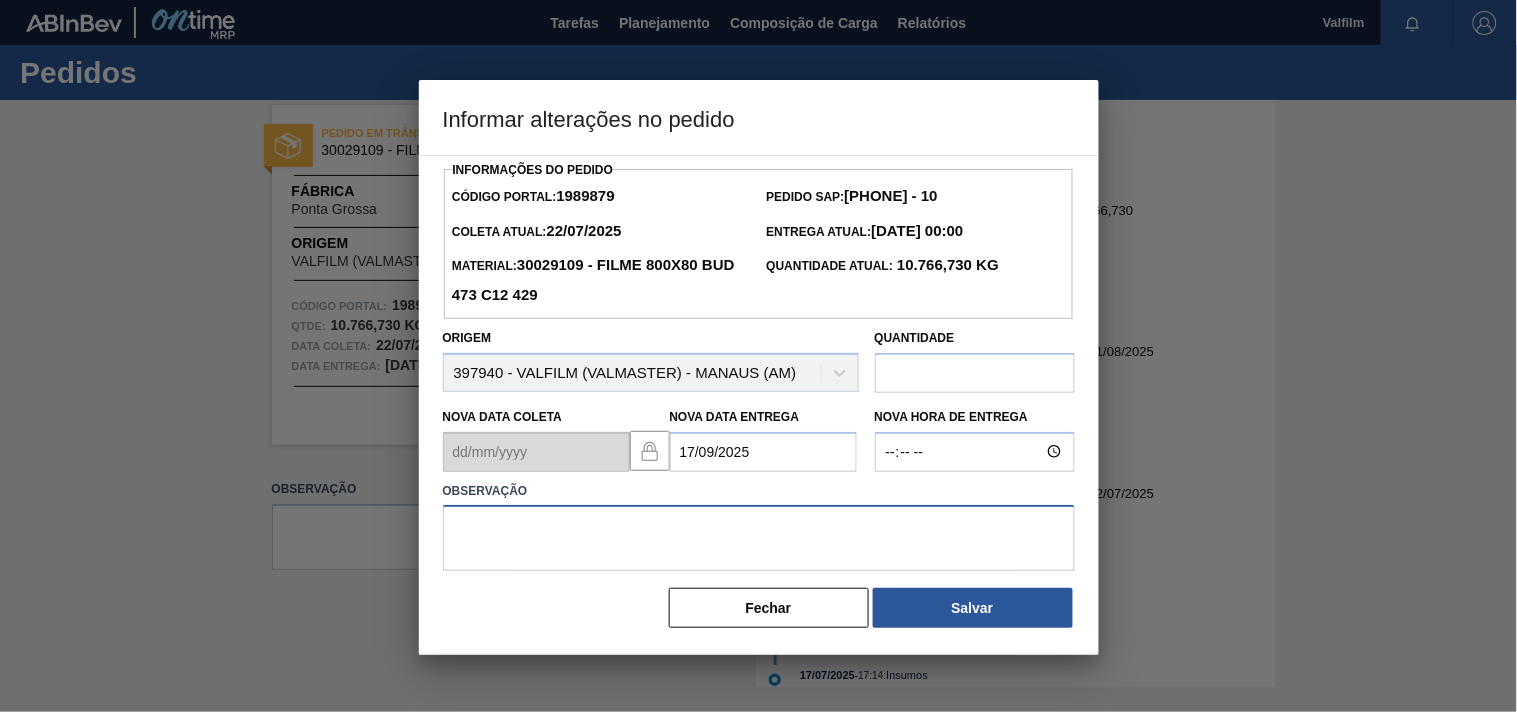 click at bounding box center (759, 538) 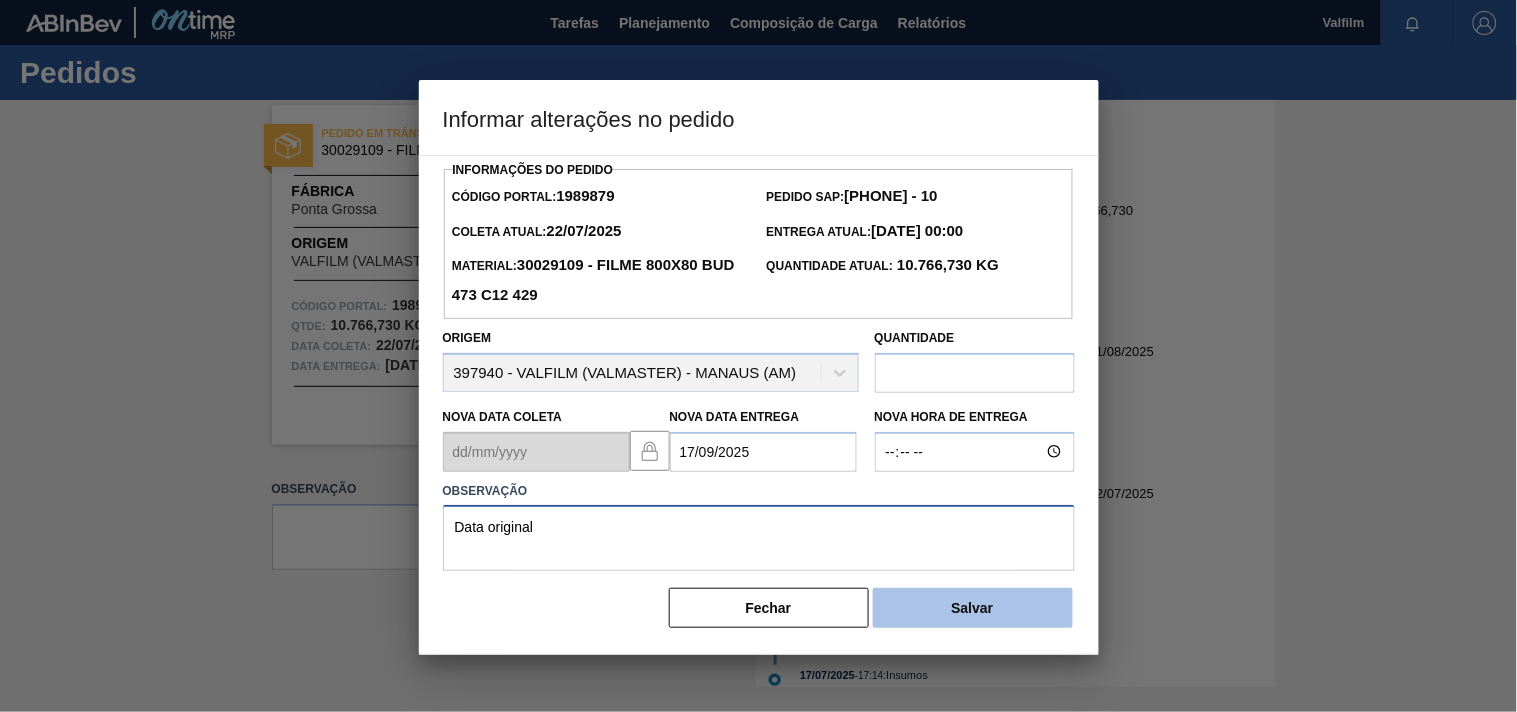 type on "Data original" 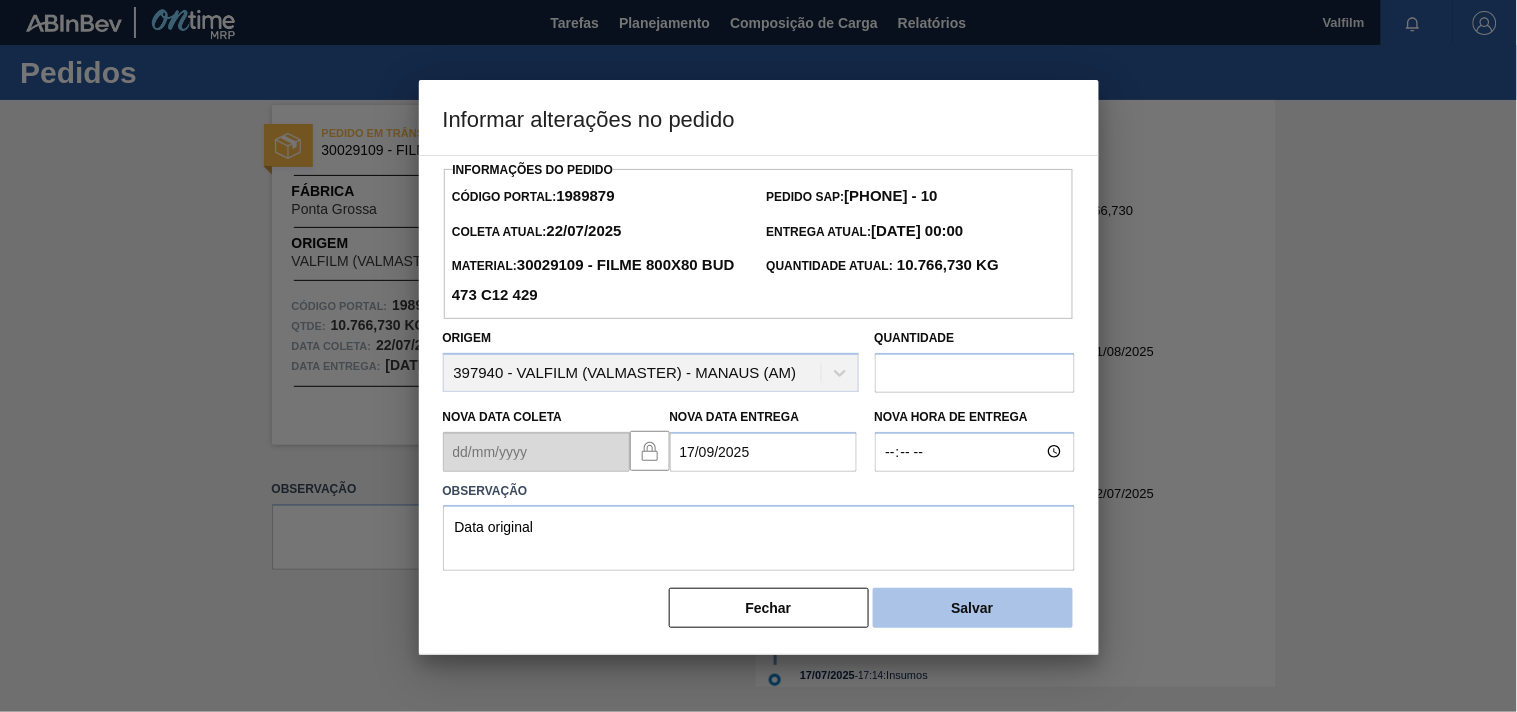 click on "Salvar" at bounding box center (973, 608) 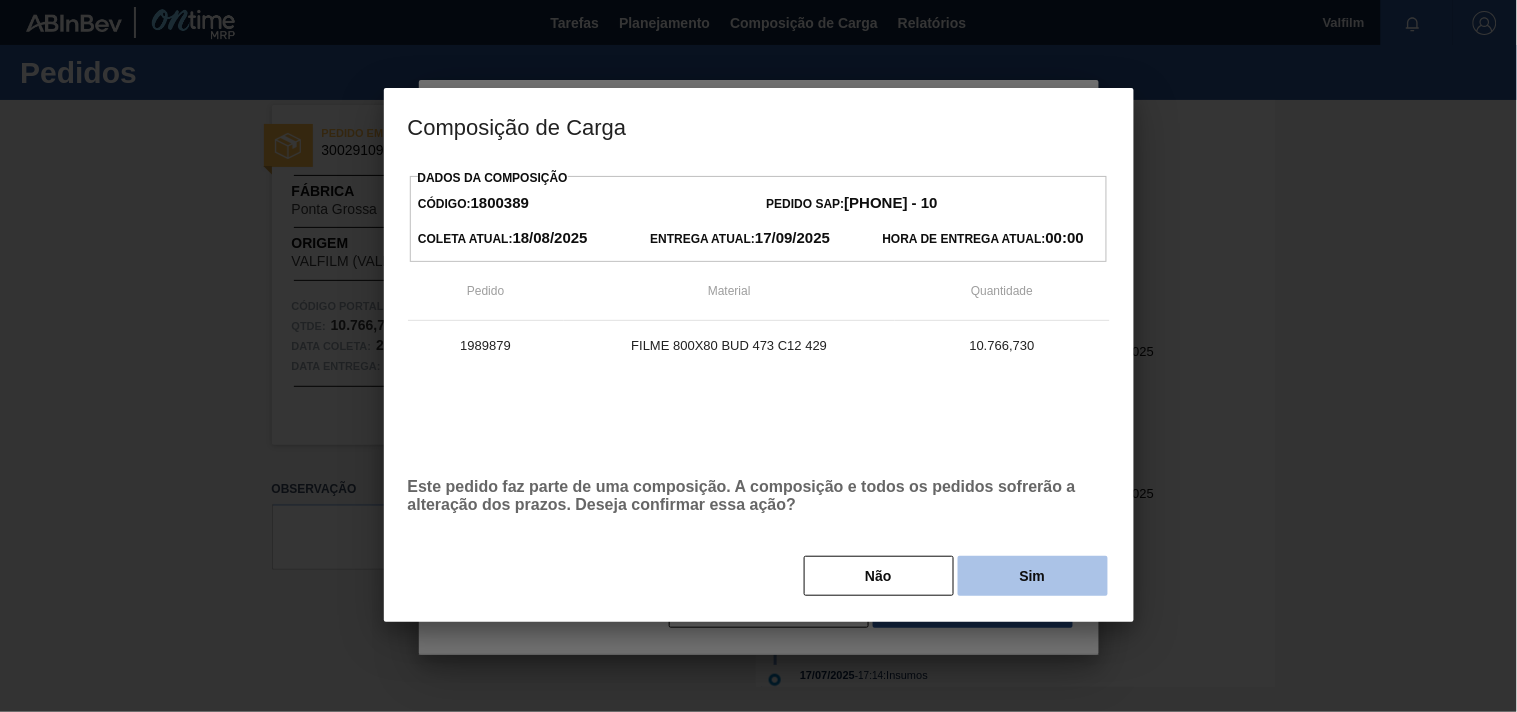 click on "Sim" at bounding box center (1033, 576) 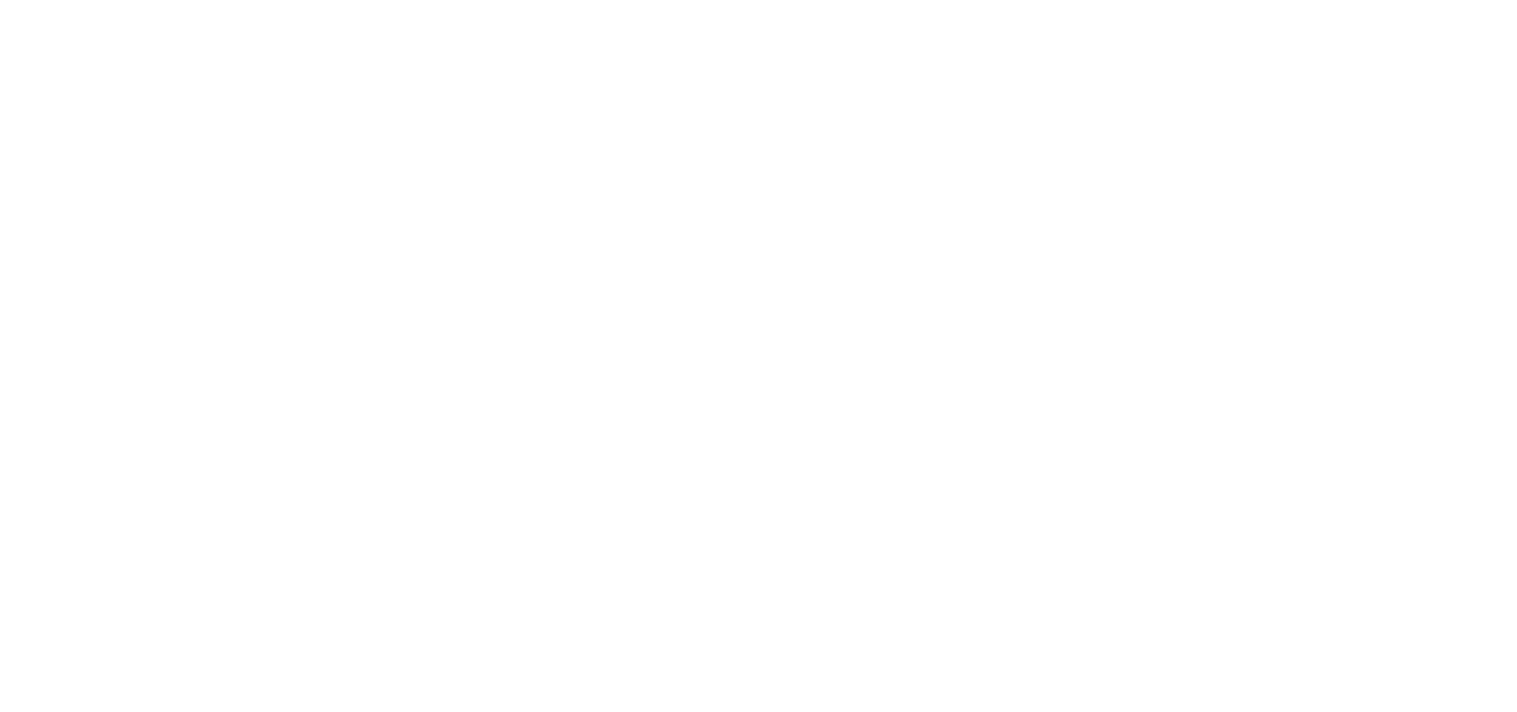scroll, scrollTop: 0, scrollLeft: 0, axis: both 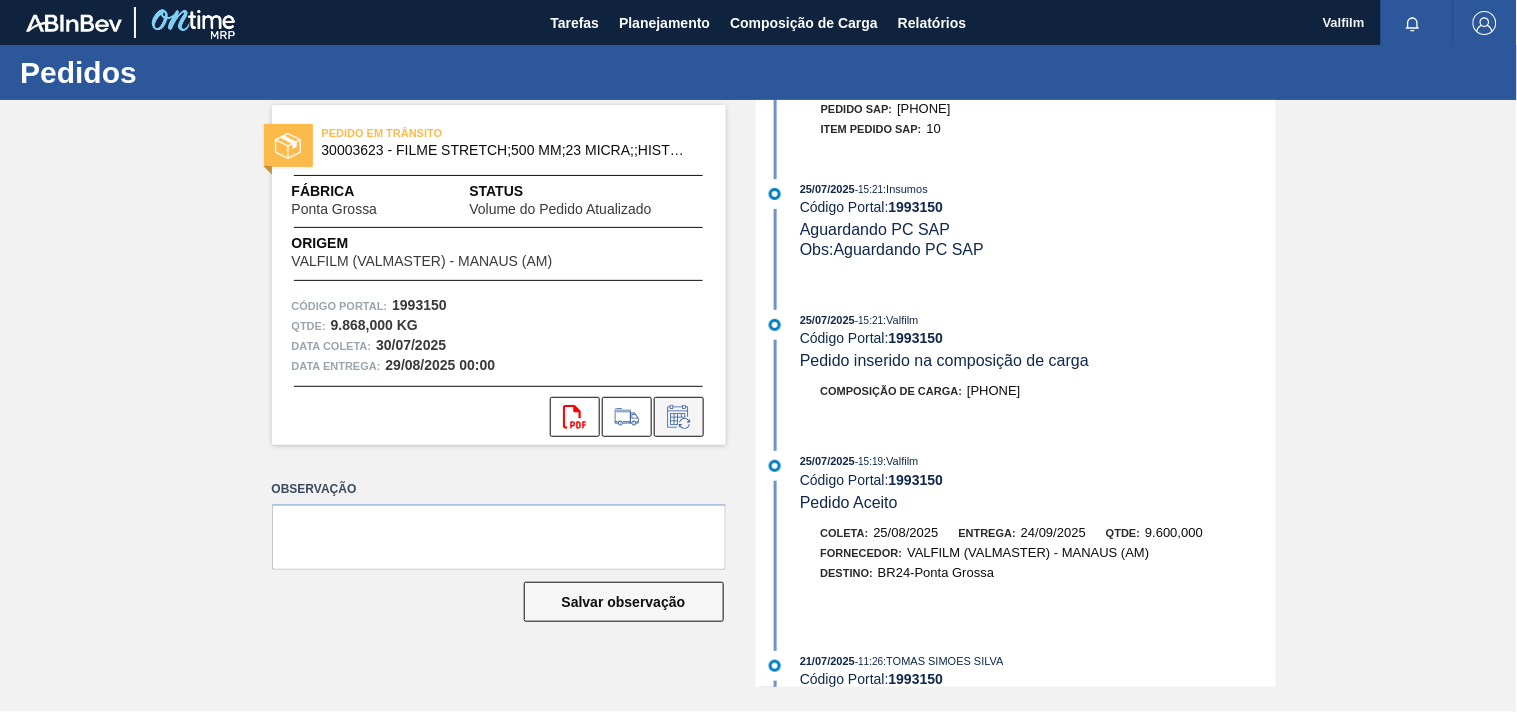 click 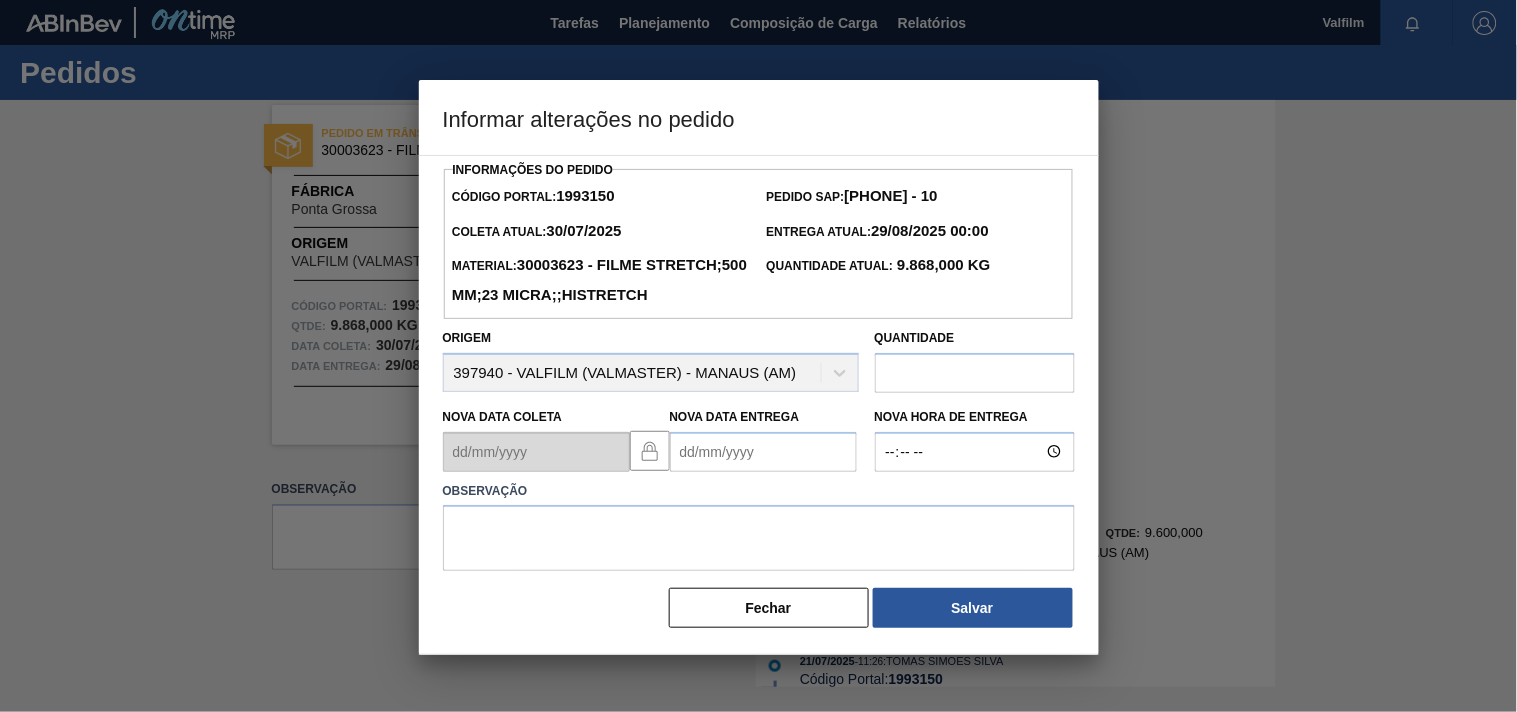 click on "Nova Data Entrega" at bounding box center [763, 452] 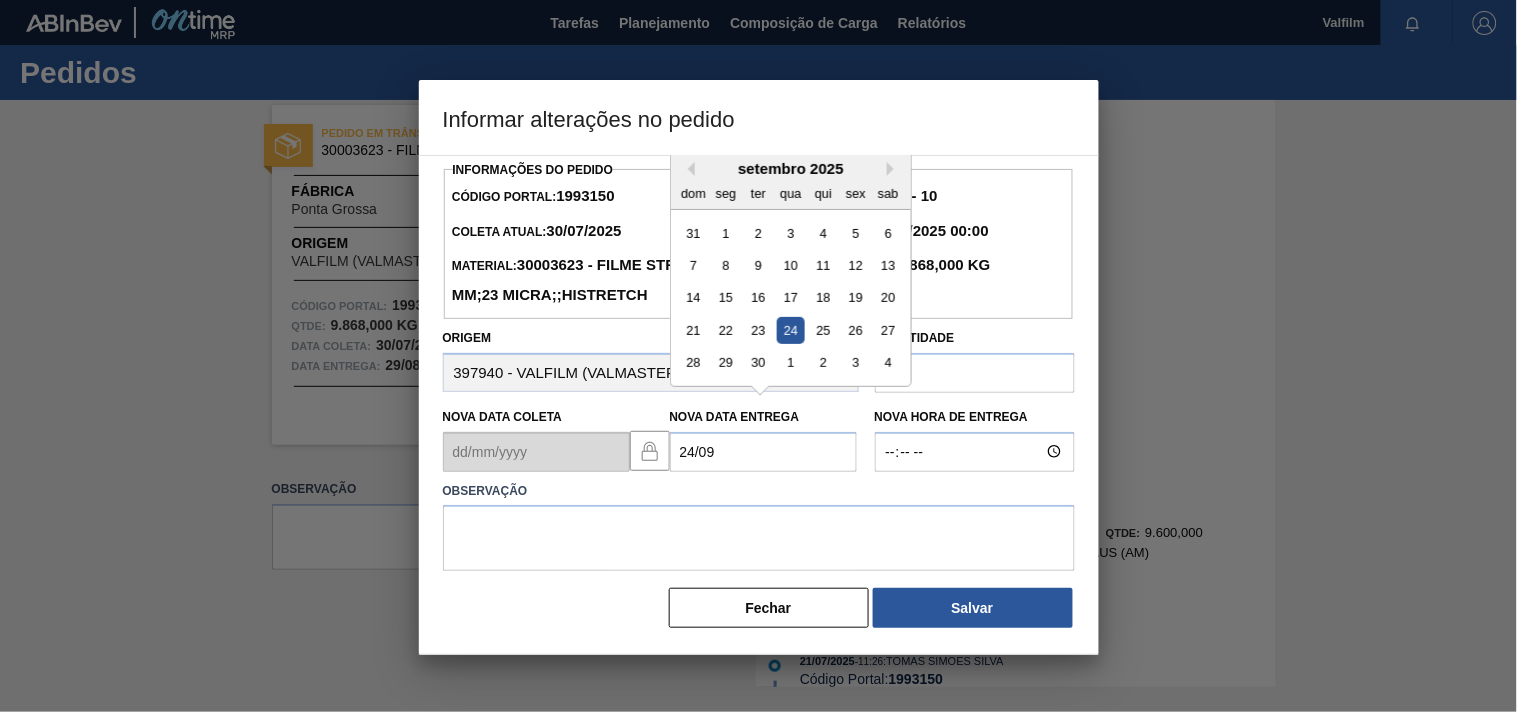 click on "24" at bounding box center [790, 330] 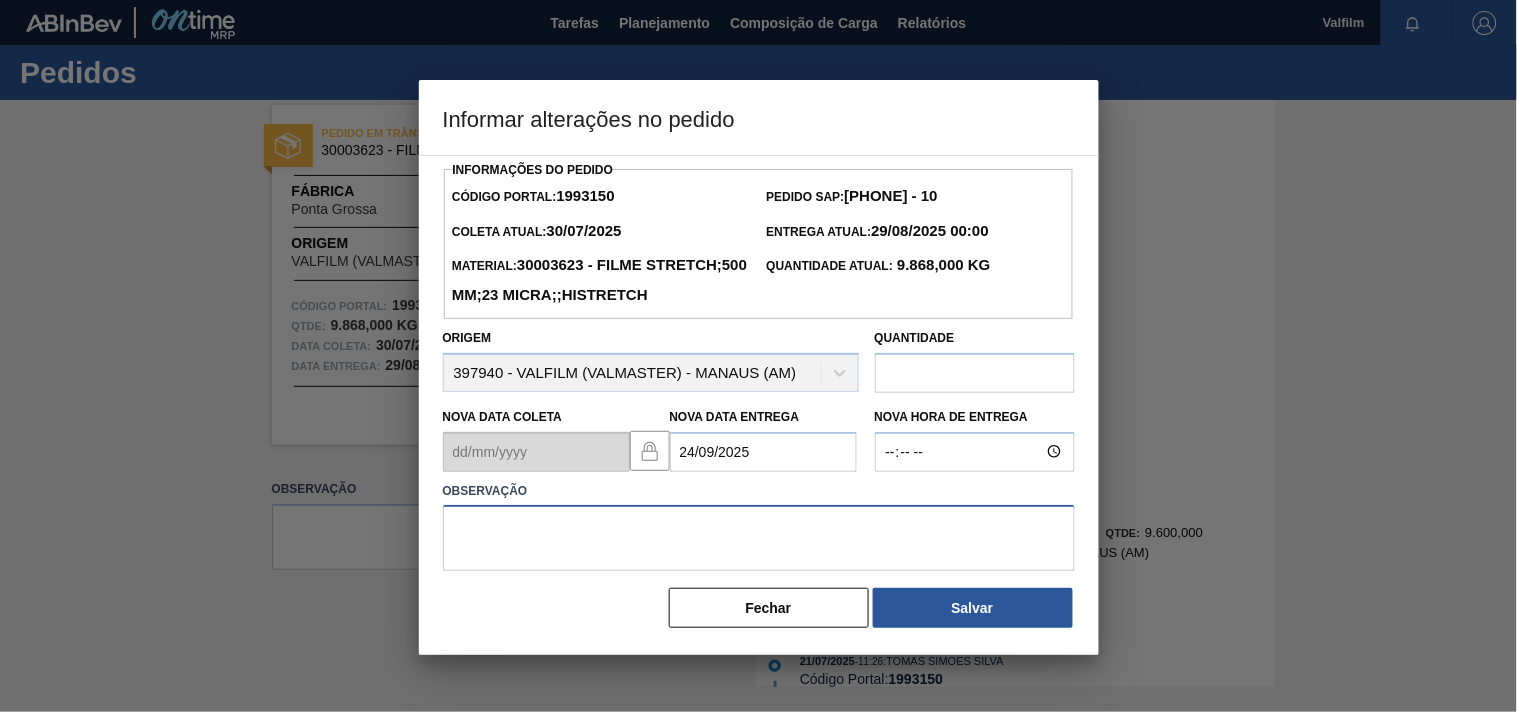 click at bounding box center [759, 538] 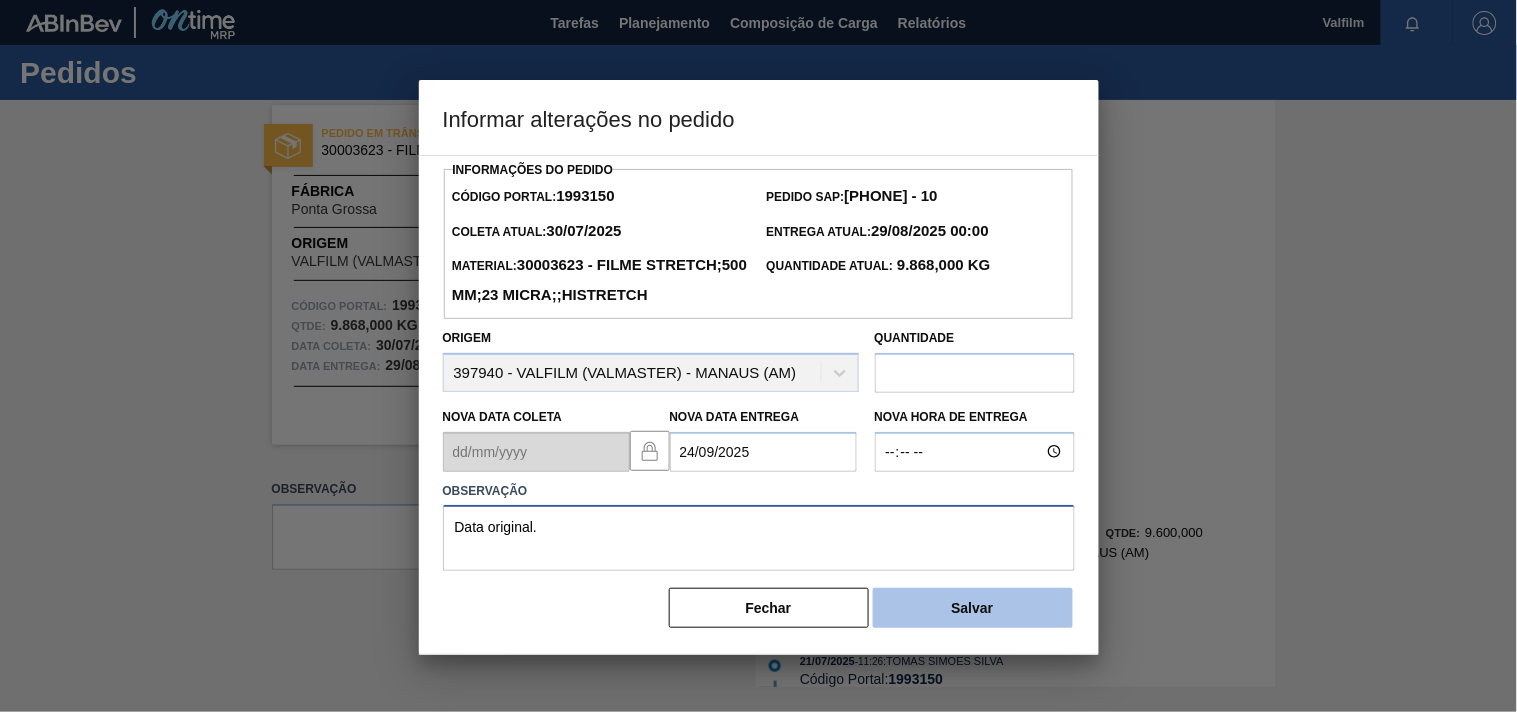 type on "Data original." 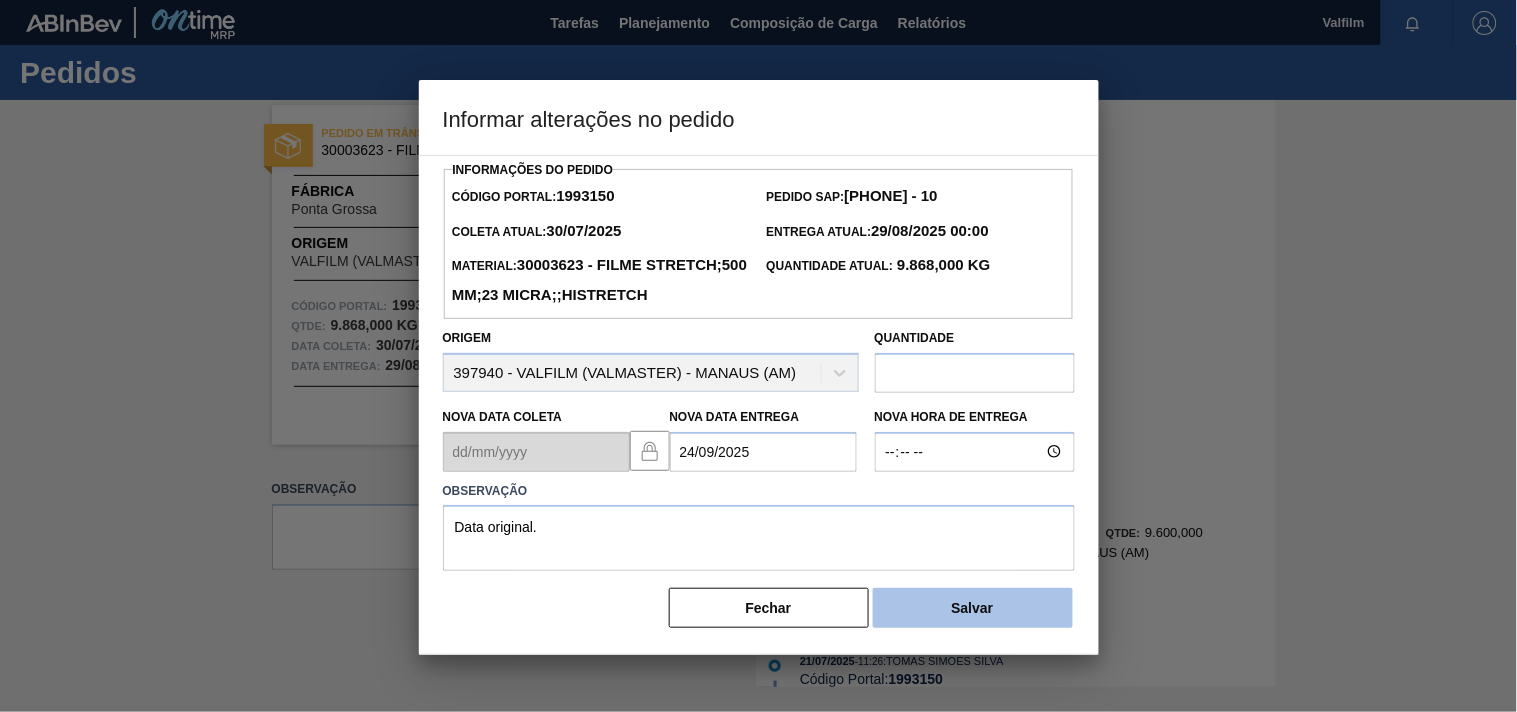 click on "Salvar" at bounding box center (973, 608) 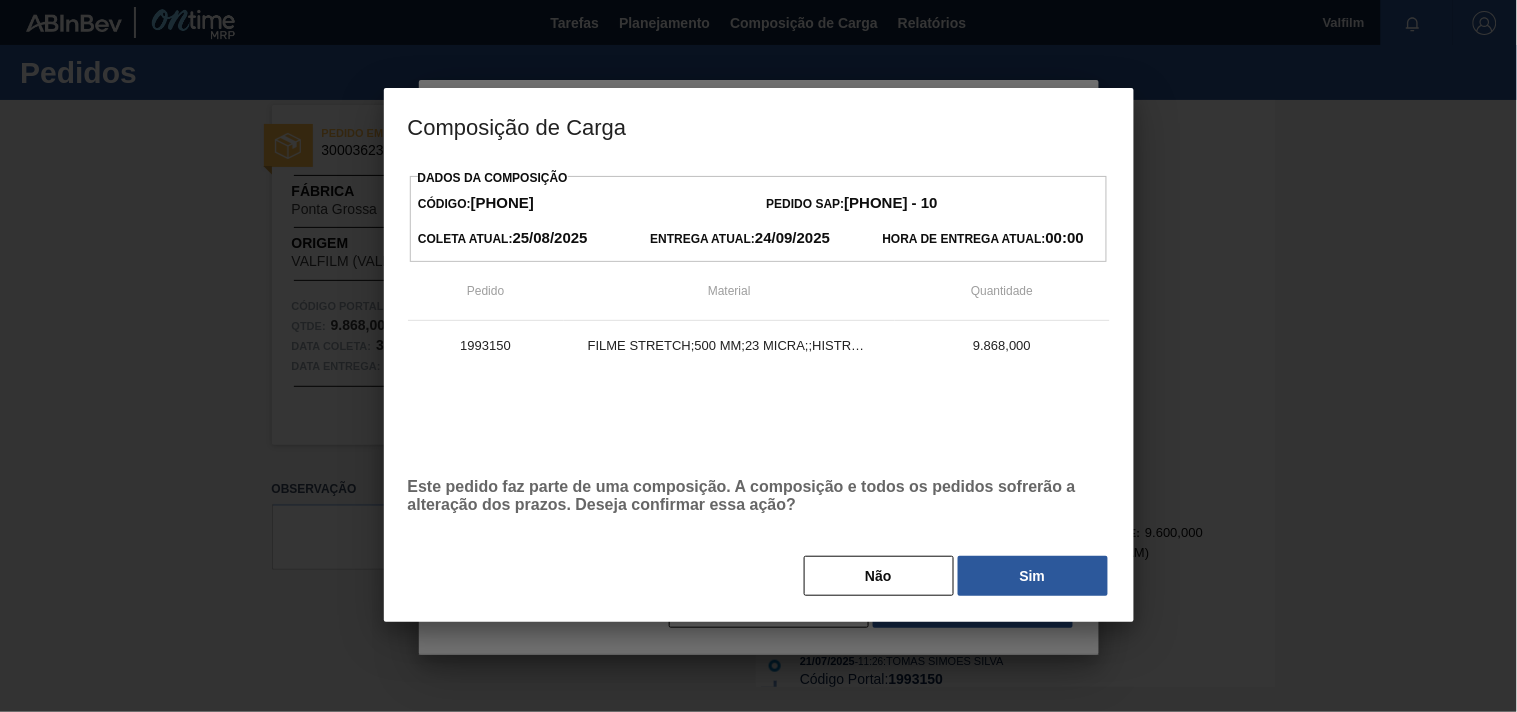 click on "Sim" at bounding box center [1033, 576] 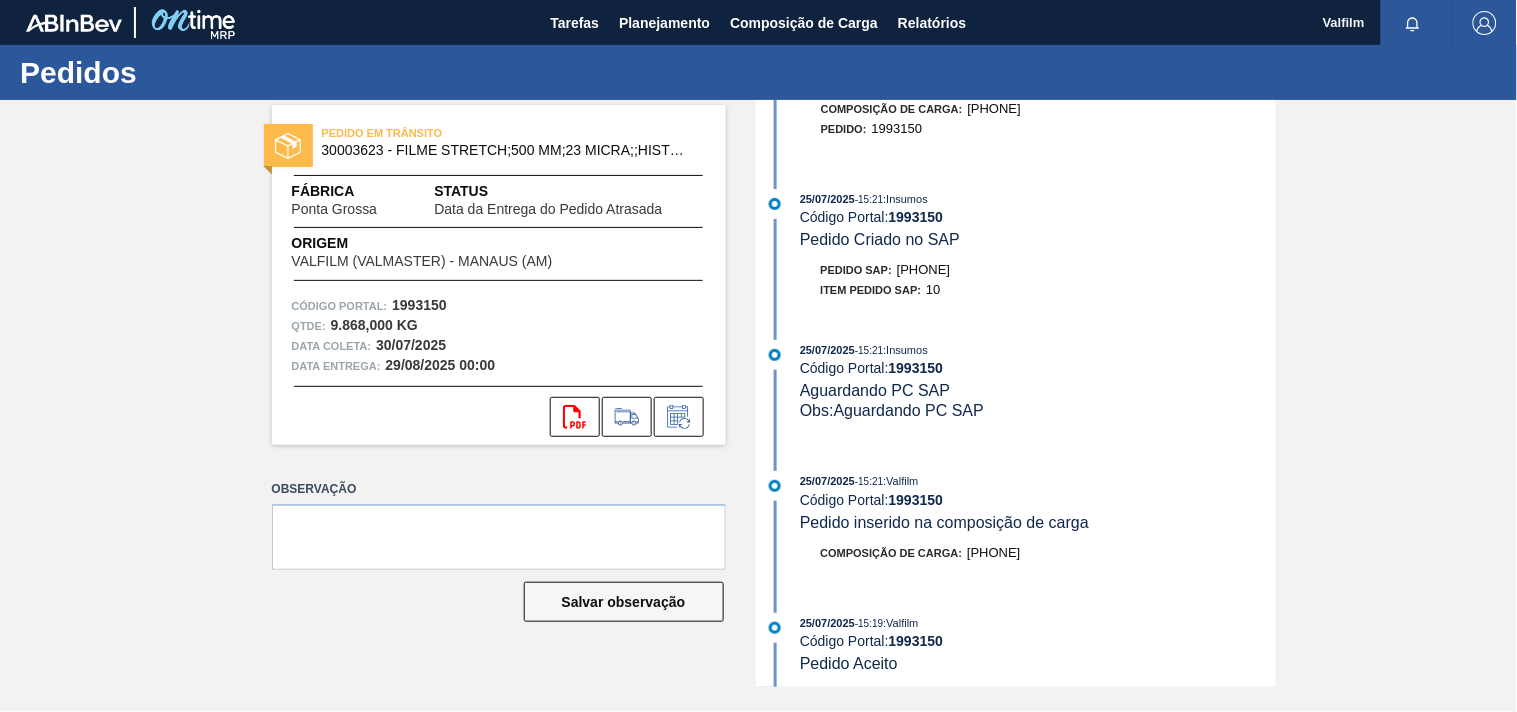scroll, scrollTop: 1496, scrollLeft: 0, axis: vertical 